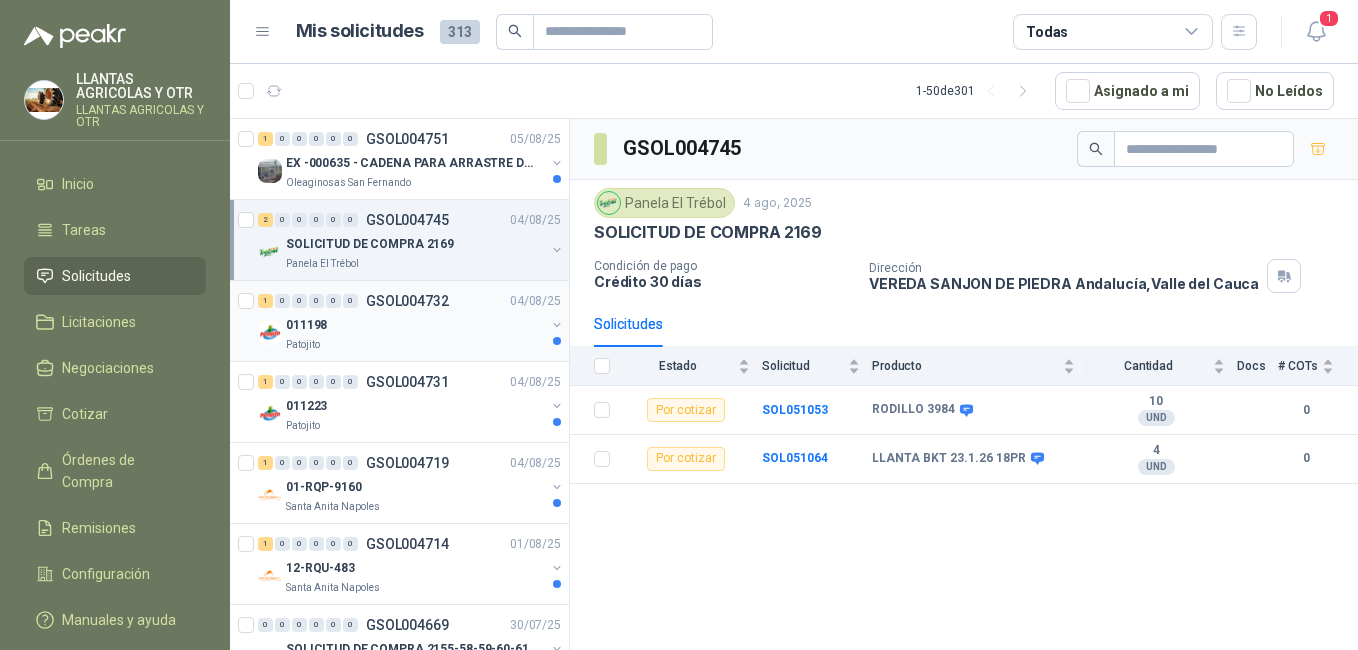 scroll, scrollTop: 0, scrollLeft: 0, axis: both 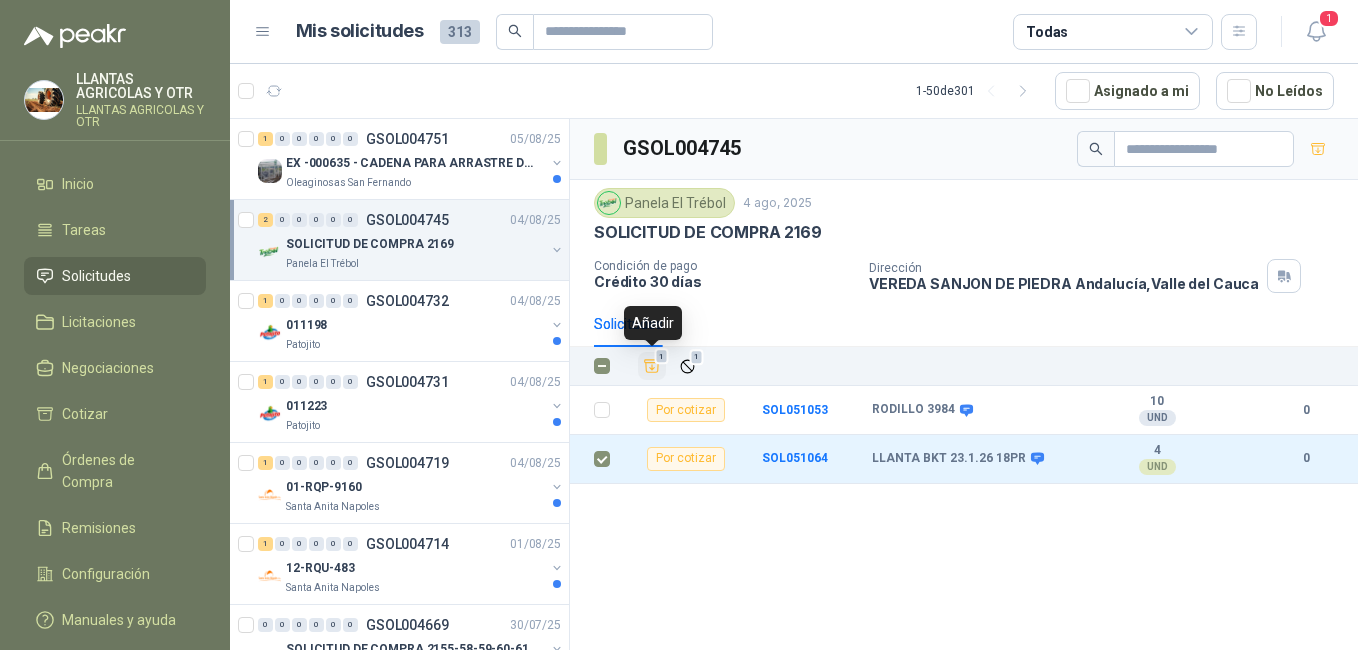 click on "1" at bounding box center [662, 357] 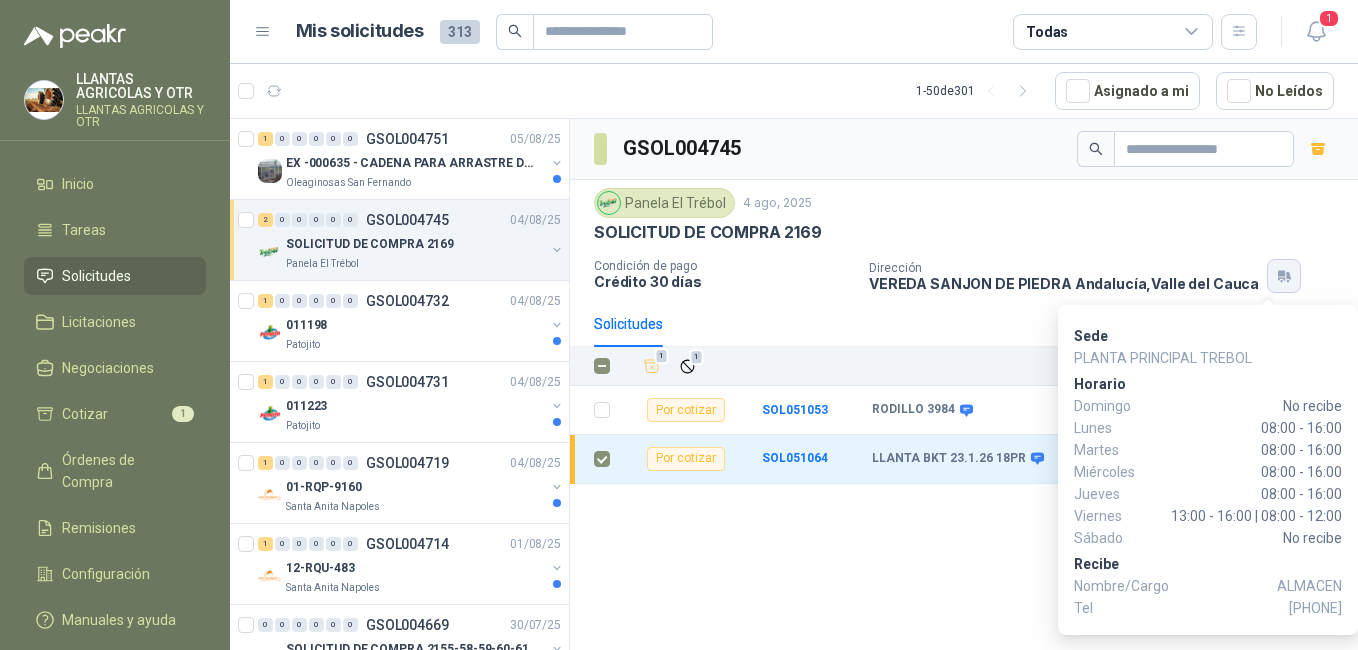 click 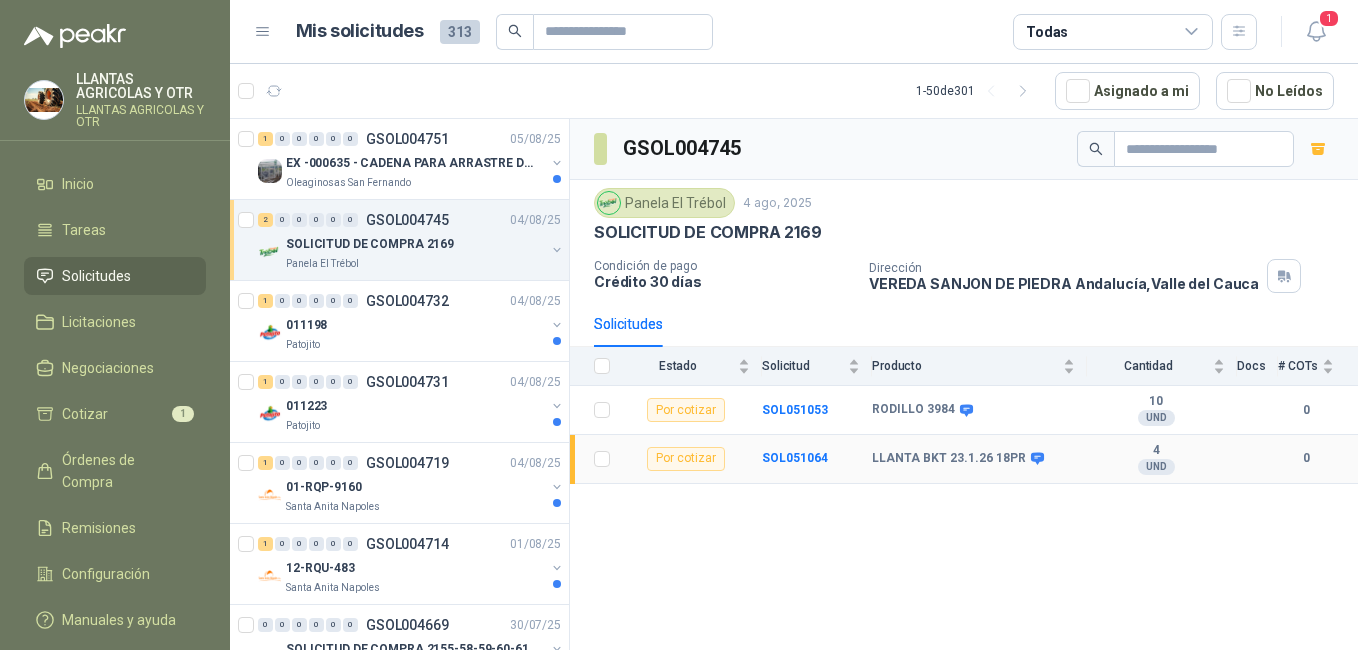 click on "Por cotizar" at bounding box center (686, 459) 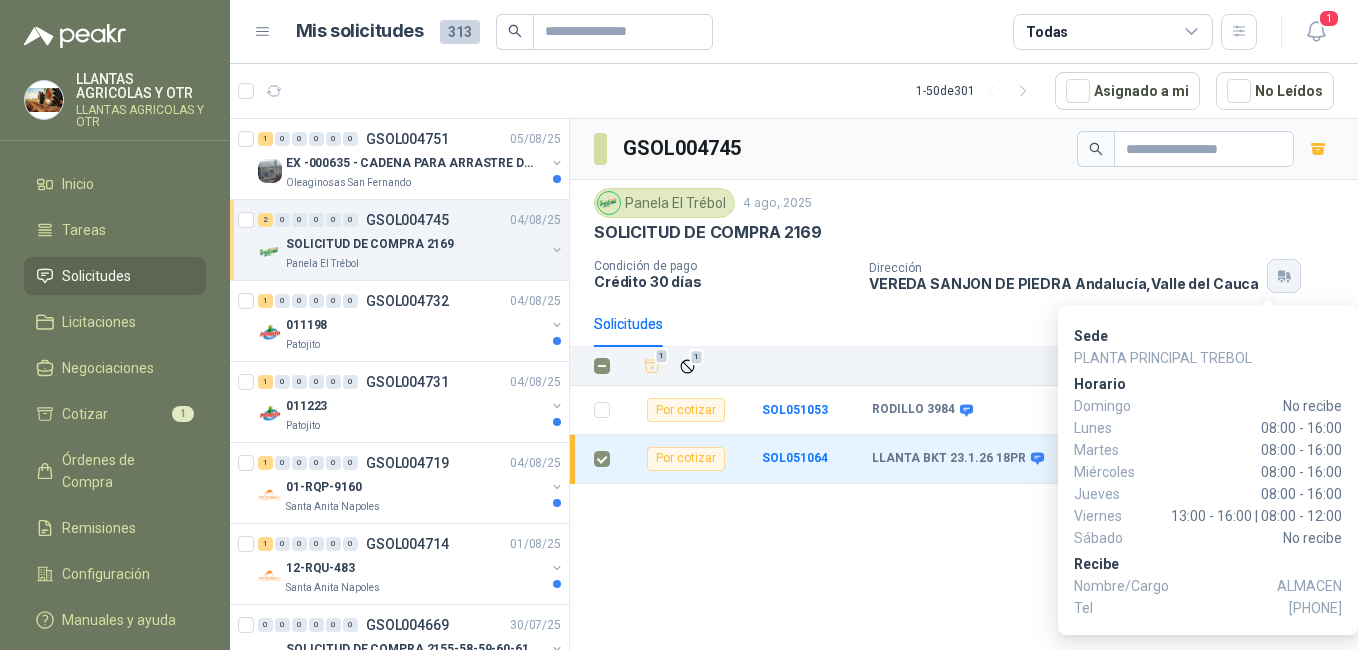click at bounding box center [1284, 276] 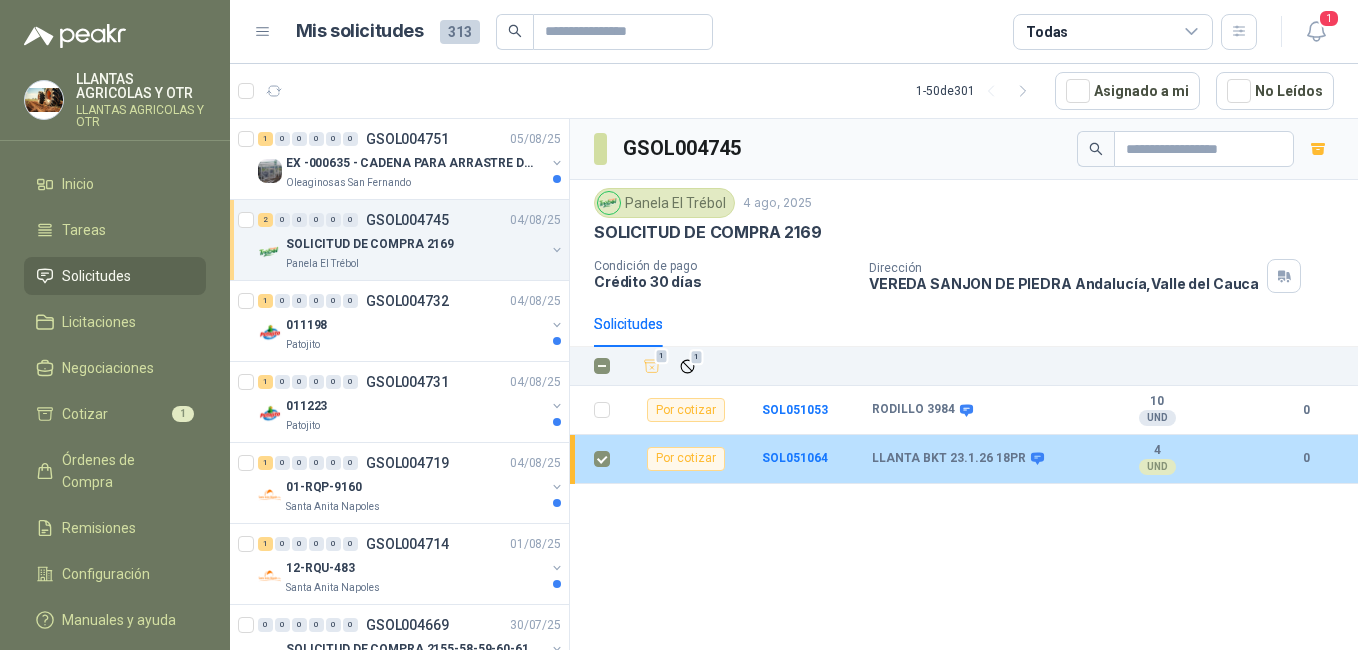 click on "Por cotizar" at bounding box center (686, 459) 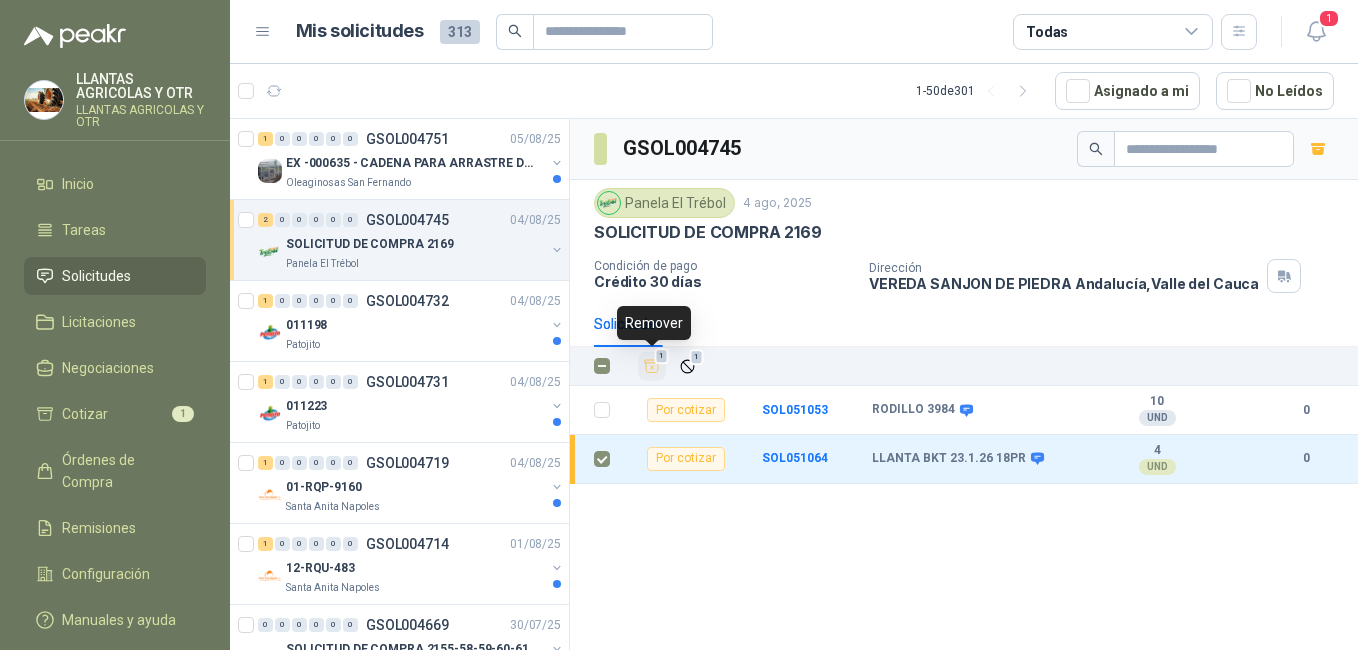 click on "1" at bounding box center (662, 356) 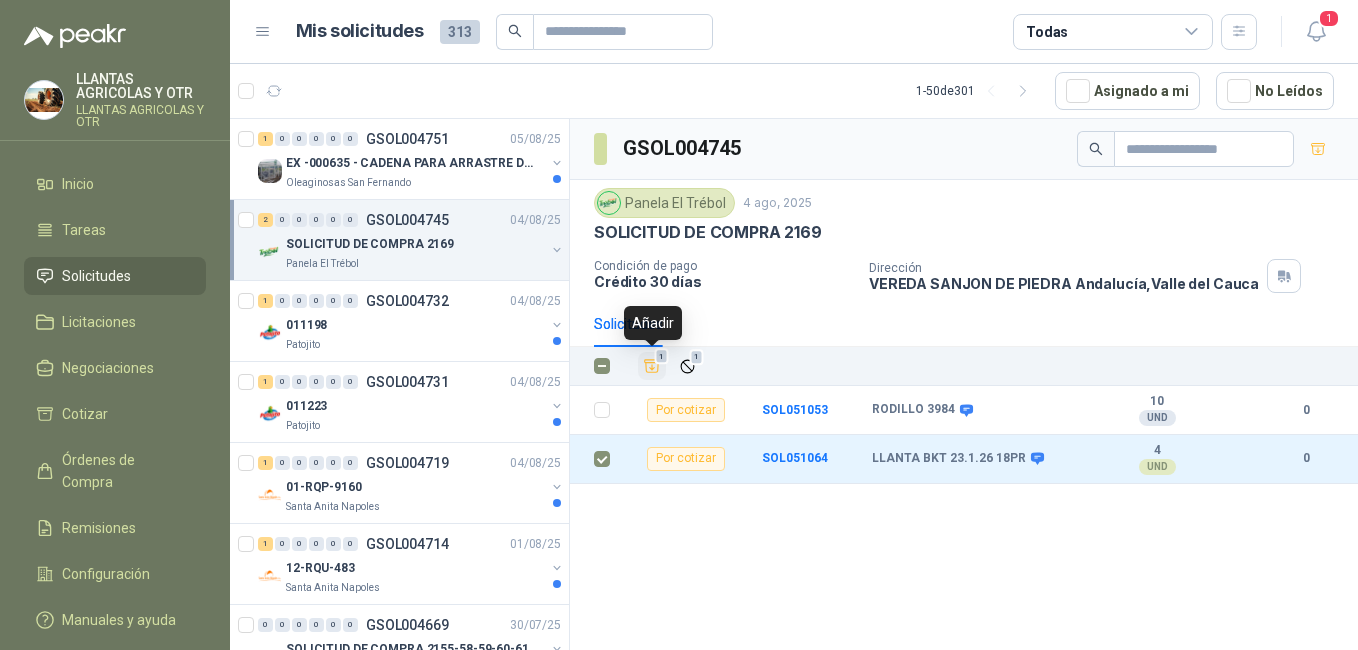 click on "1" at bounding box center [662, 357] 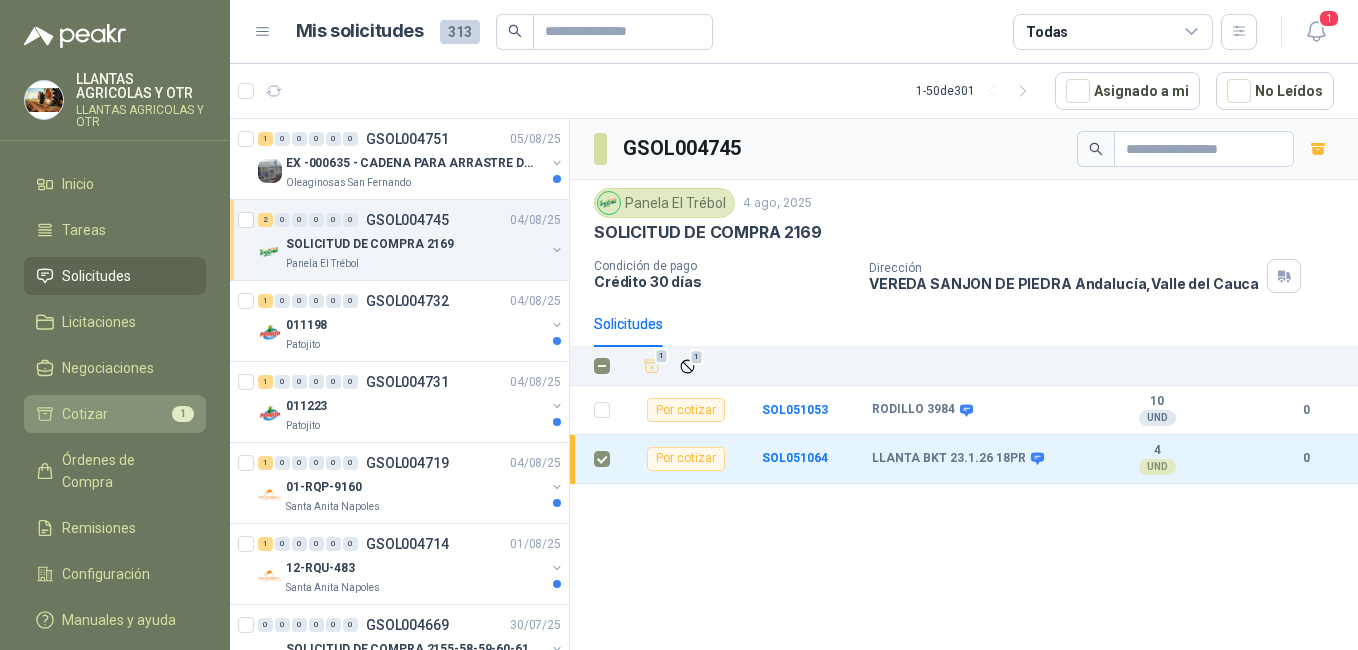 click on "Cotizar" at bounding box center (85, 414) 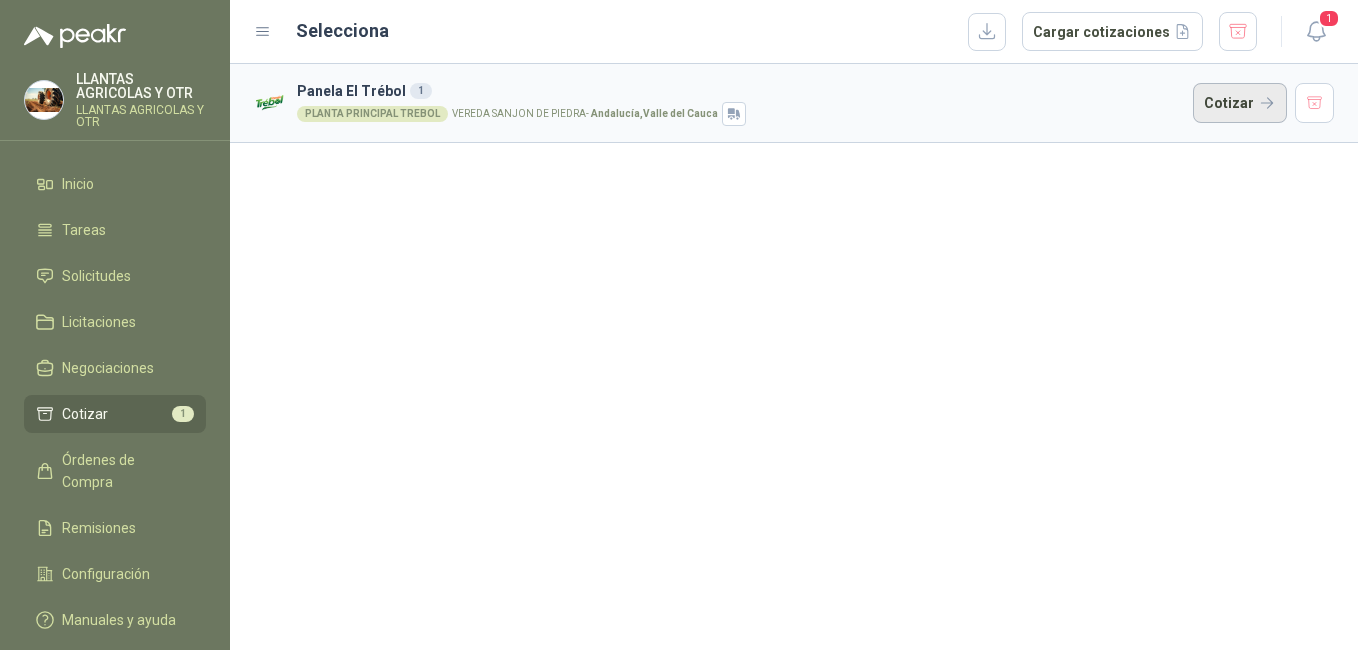 click on "Cotizar" at bounding box center [1240, 103] 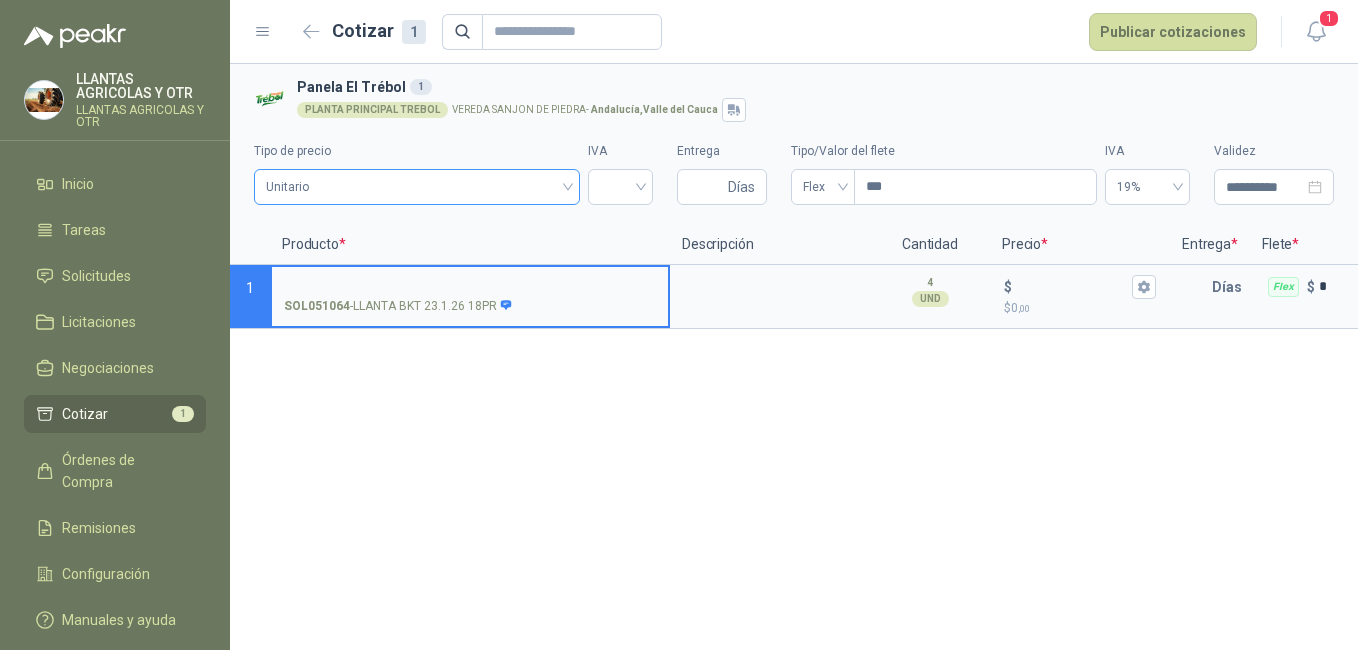 click on "Unitario" at bounding box center (417, 187) 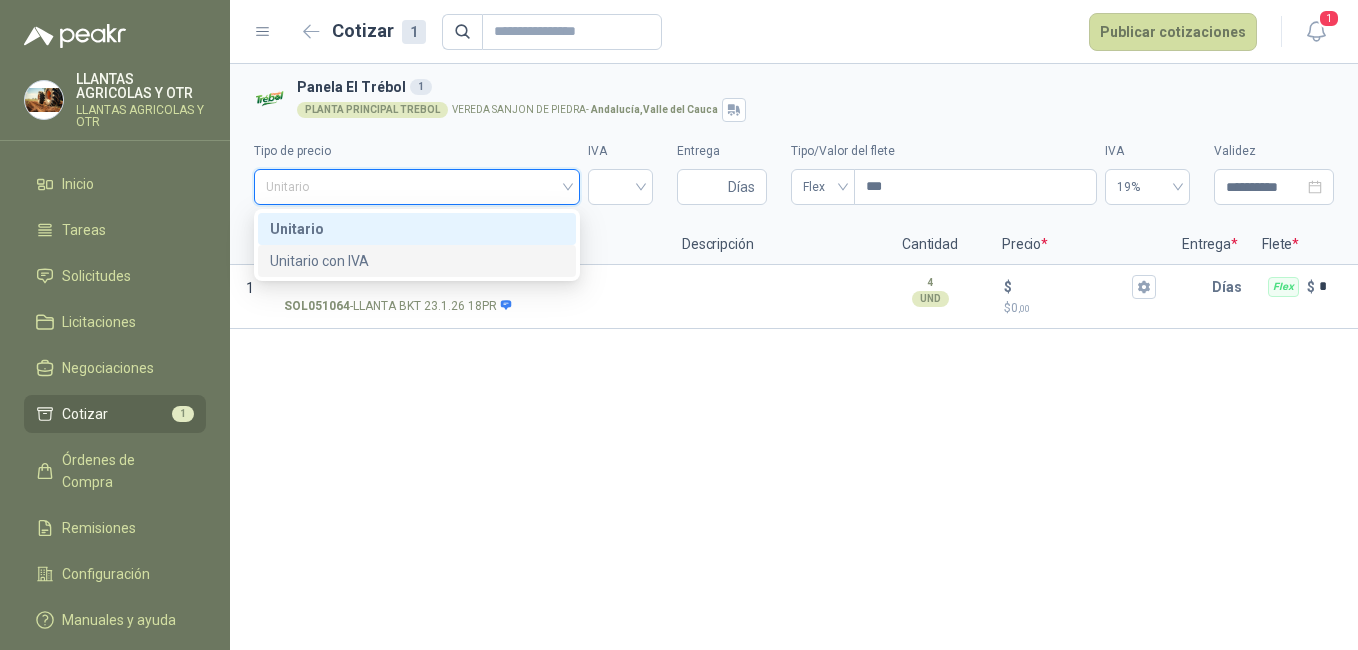 click on "Unitario con IVA" at bounding box center (417, 261) 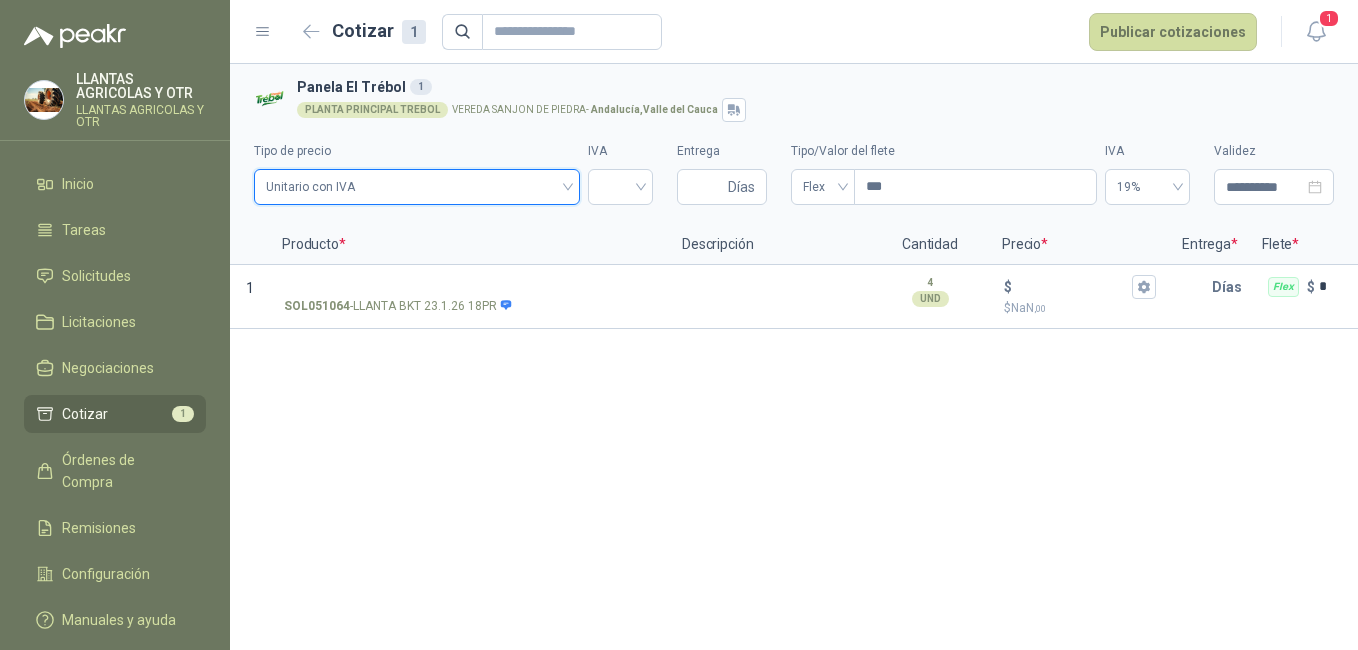 click on "Unitario con IVA" at bounding box center (417, 187) 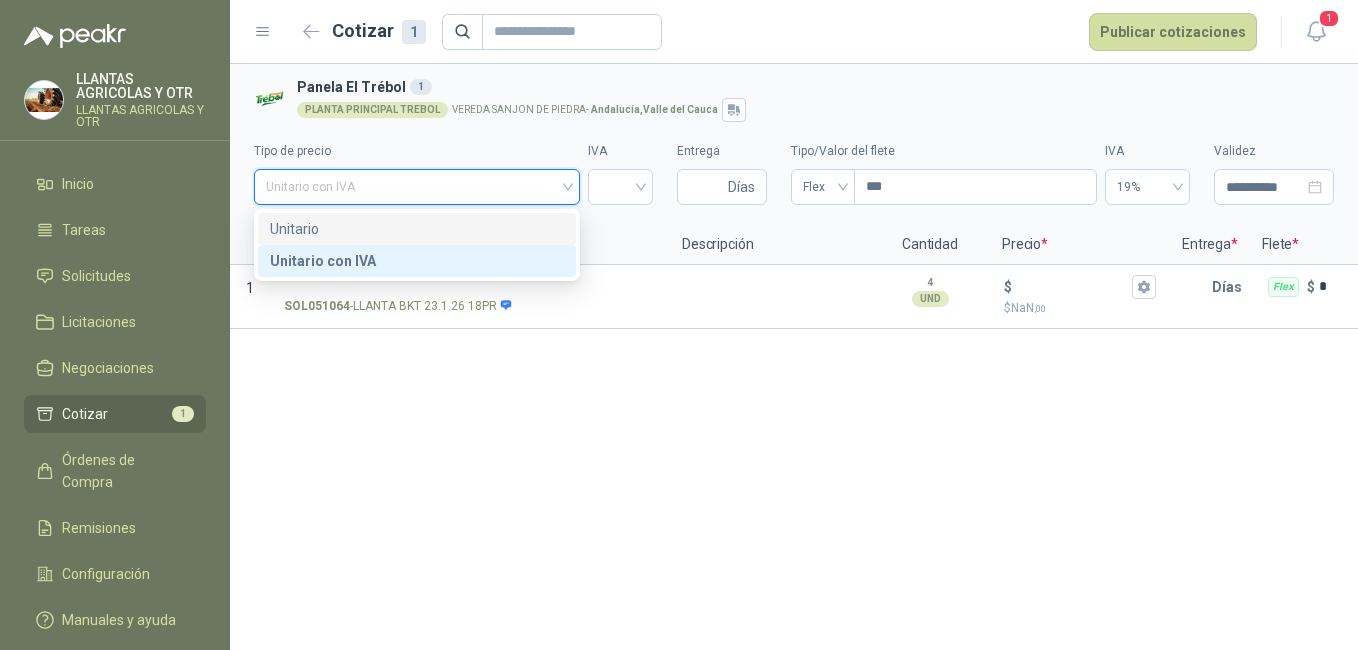 click on "Unitario" at bounding box center [417, 229] 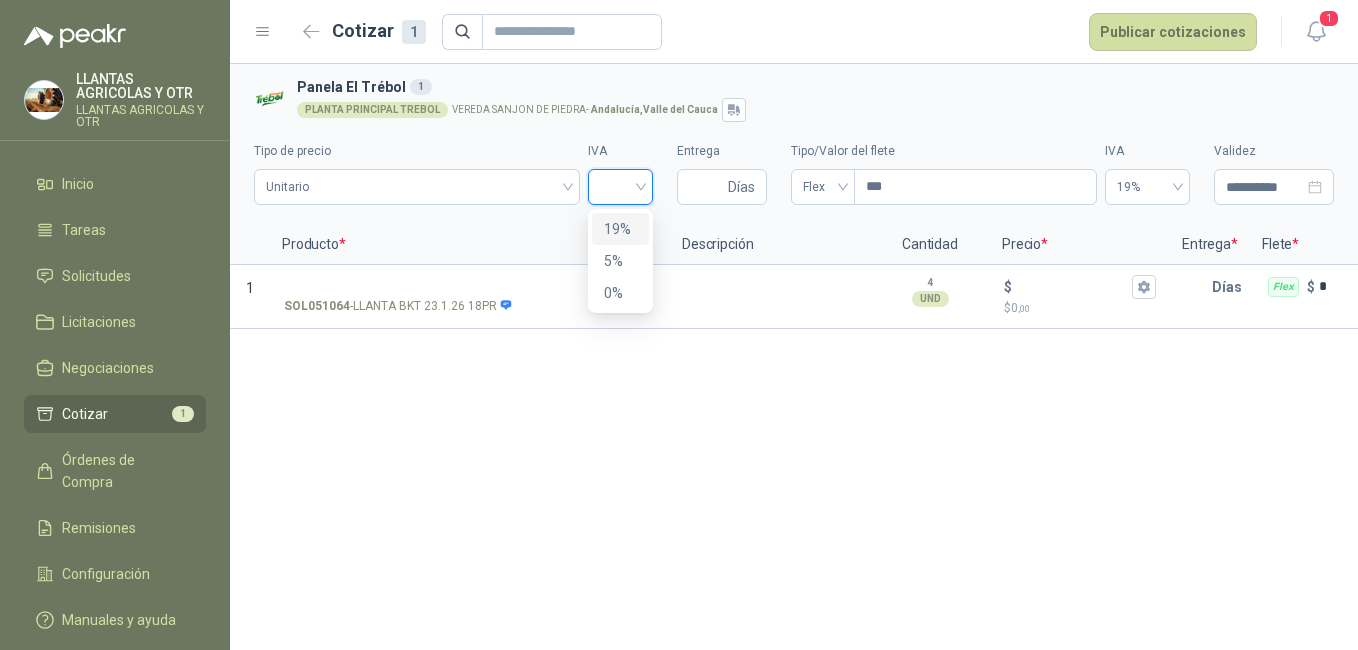 click at bounding box center (620, 185) 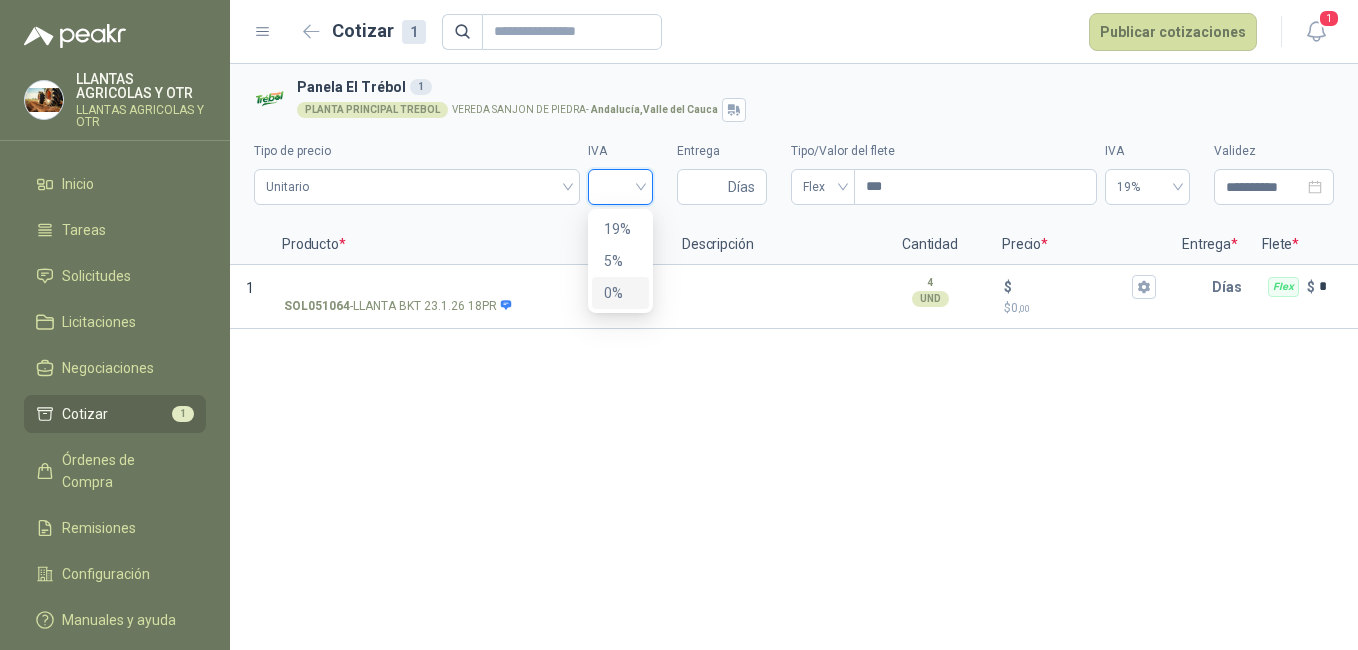 click on "0%" at bounding box center (620, 293) 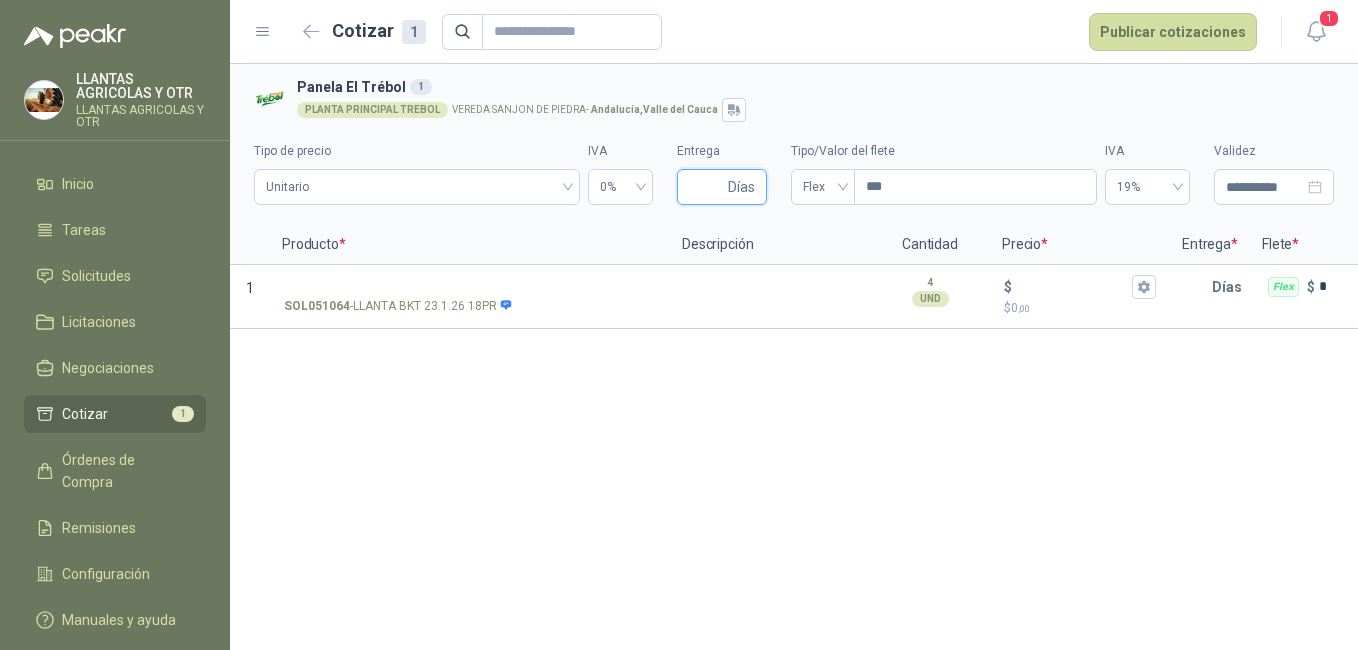 click on "Entrega" at bounding box center [706, 187] 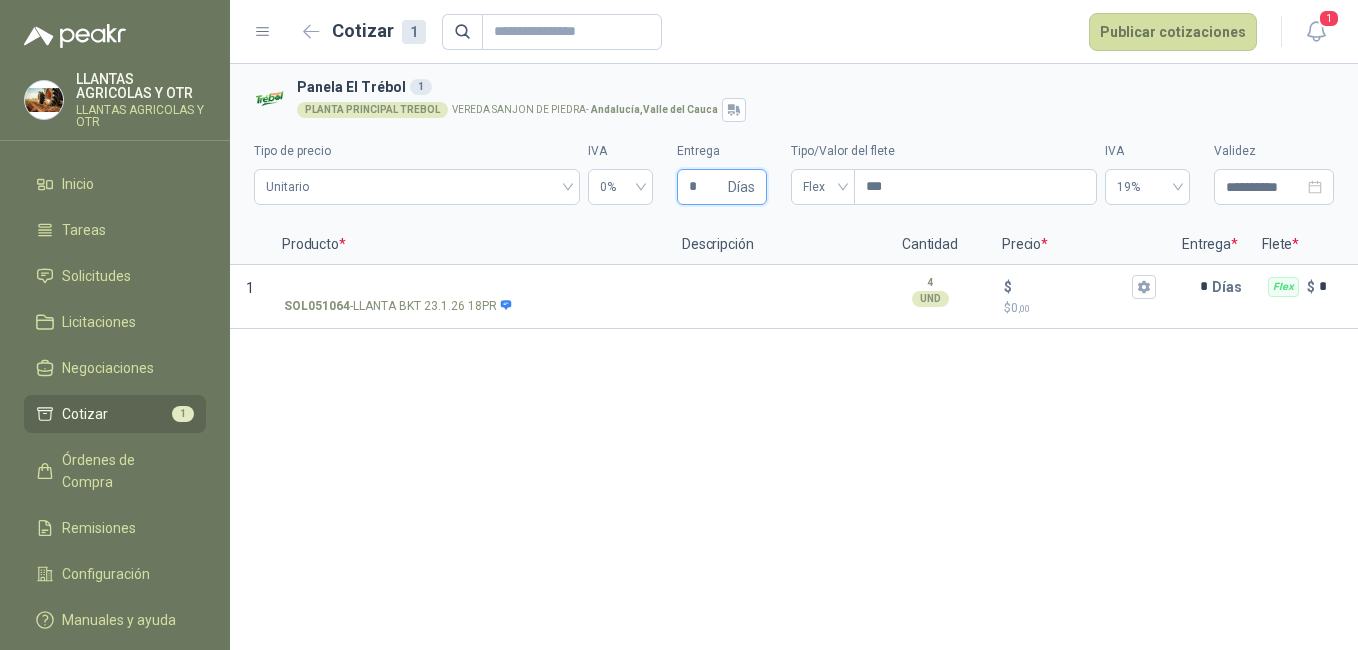 type 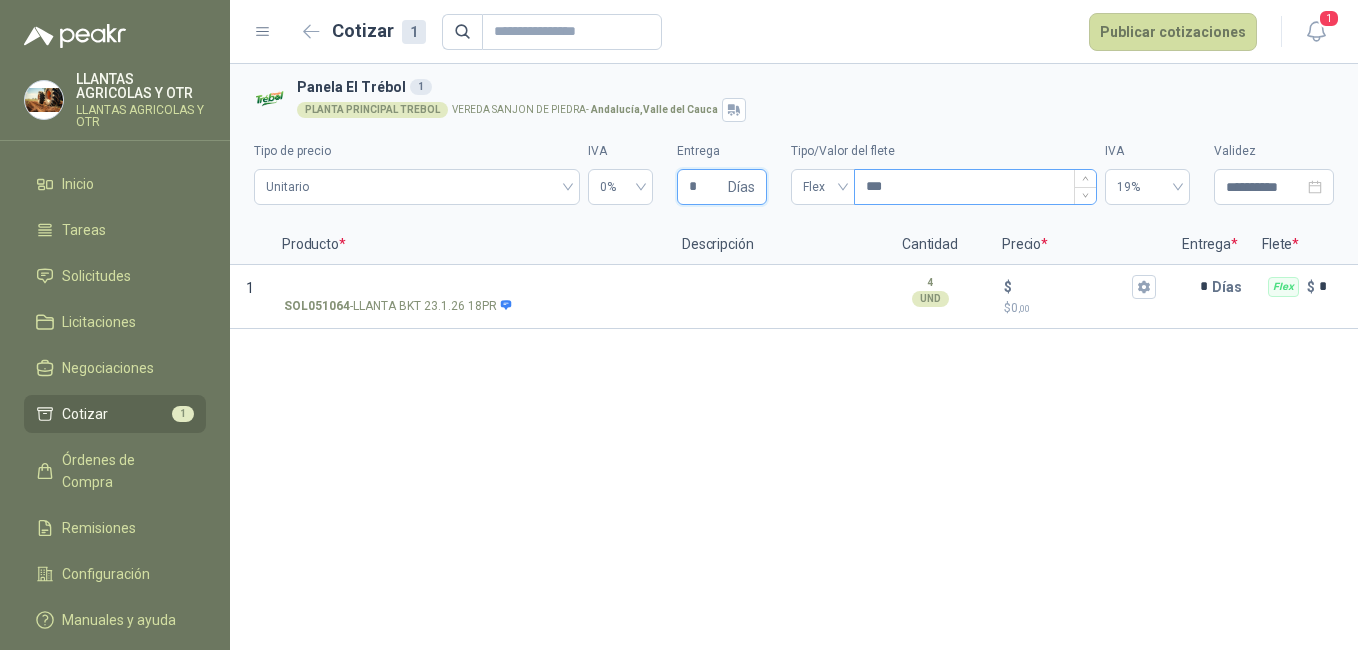 type on "*" 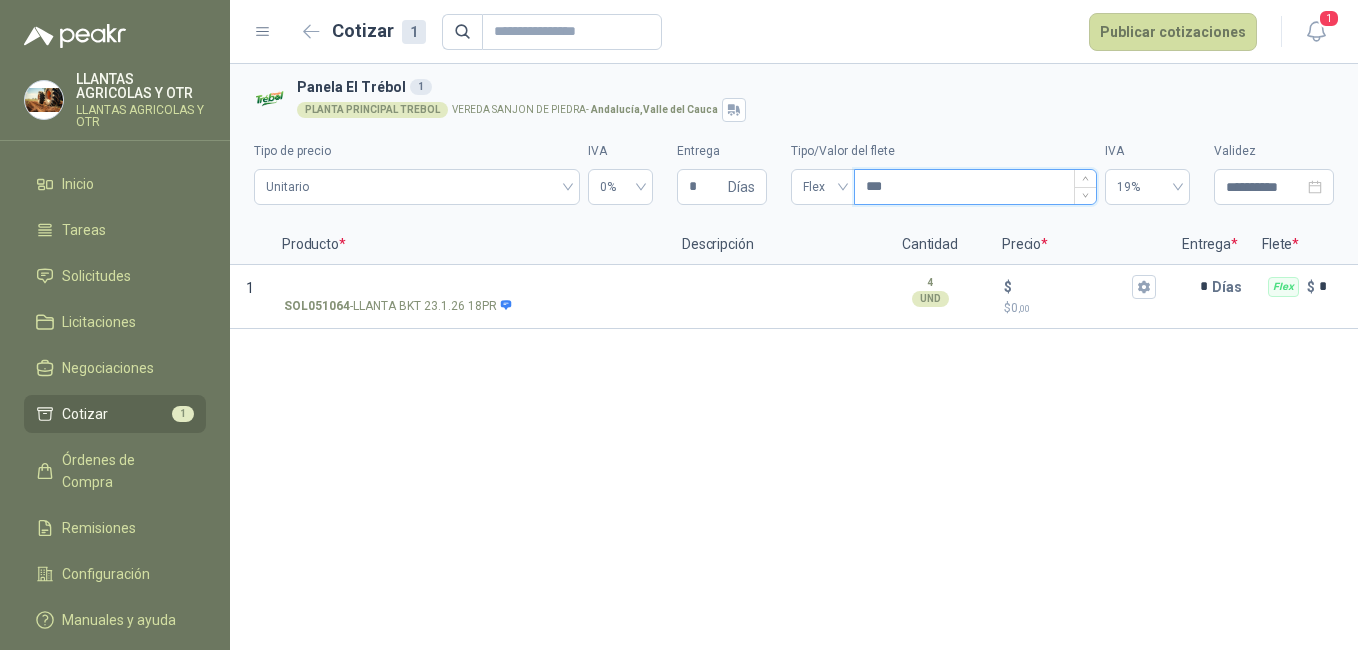 click on "***" at bounding box center (975, 187) 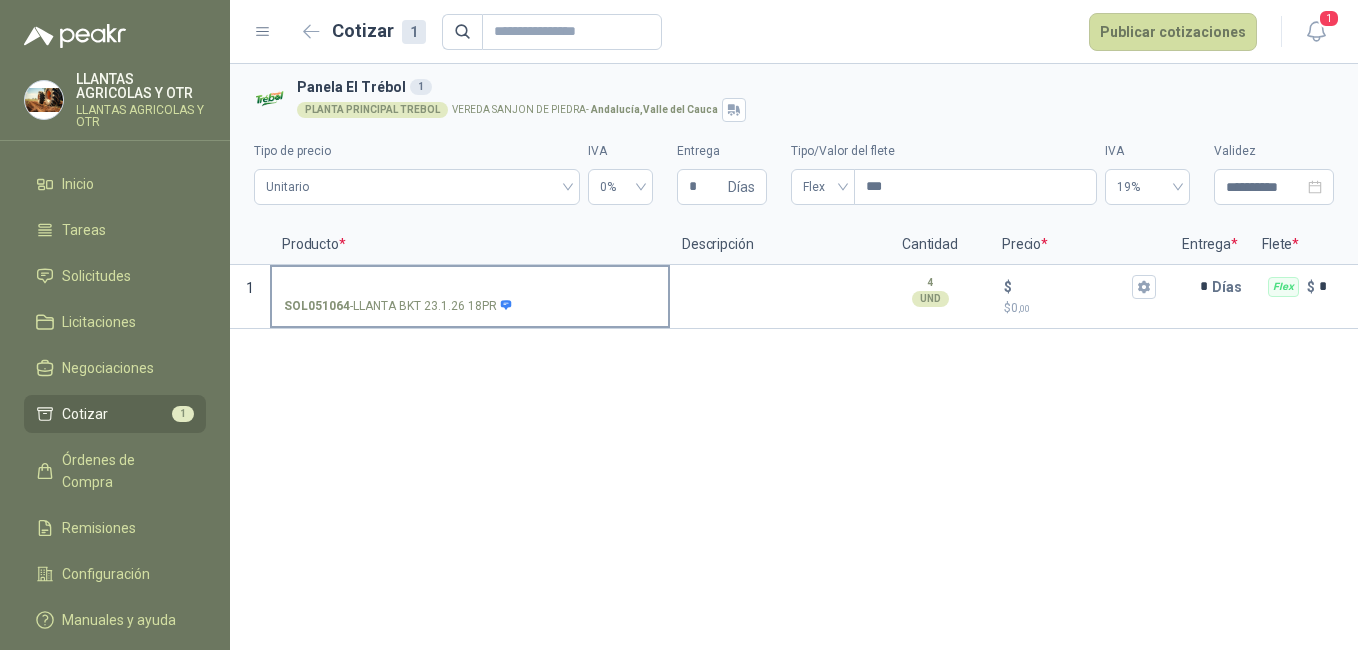 click on "SOL051064  -  LLANTA BKT 23.1.26 18PR" at bounding box center [470, 287] 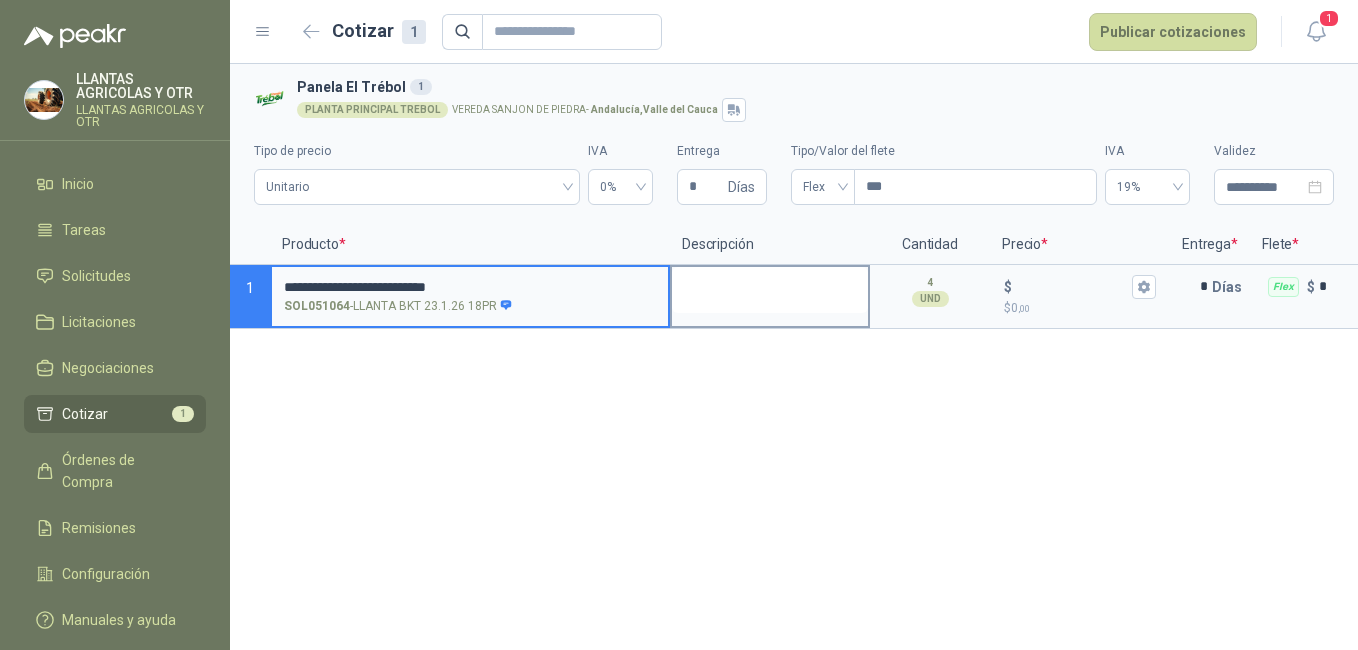 type on "**********" 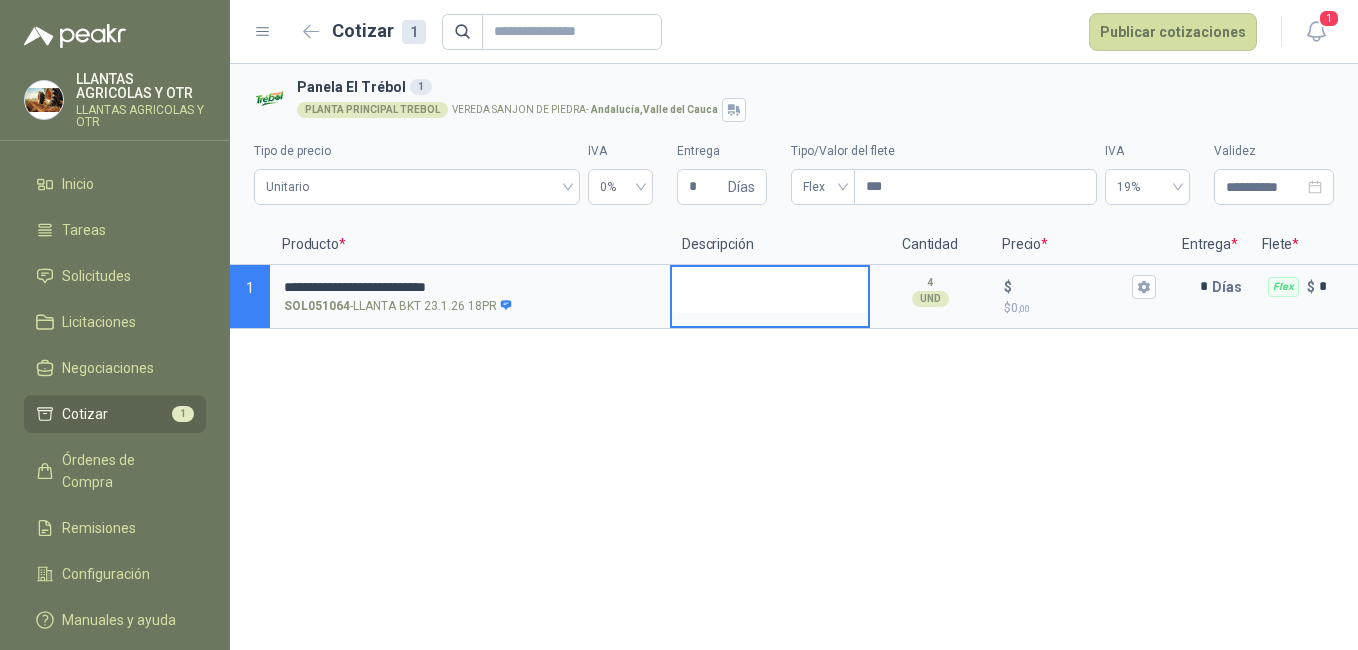 type 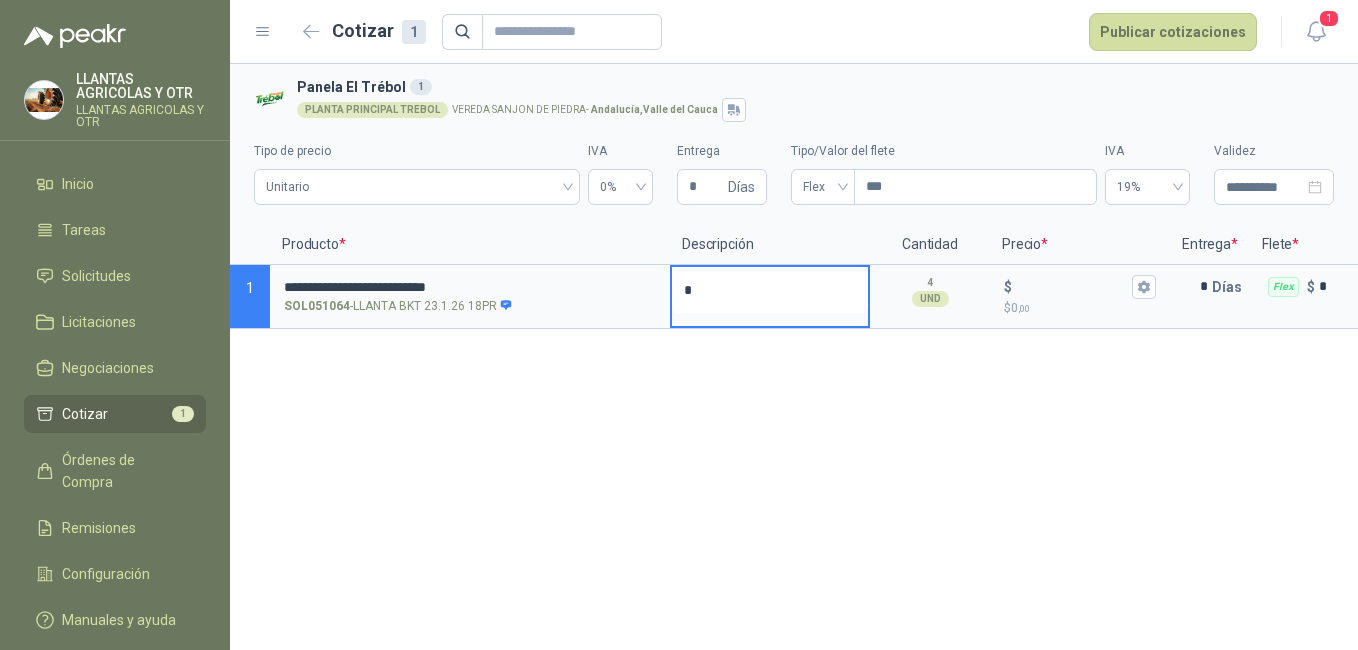 type 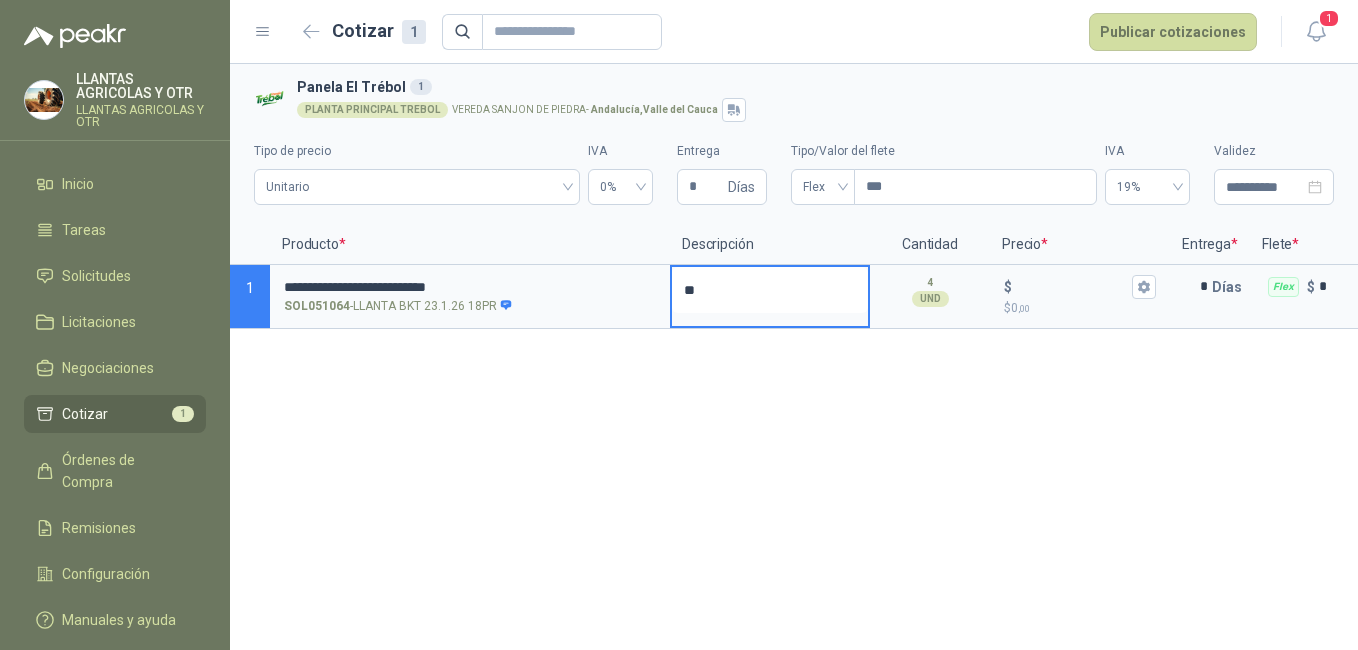 type 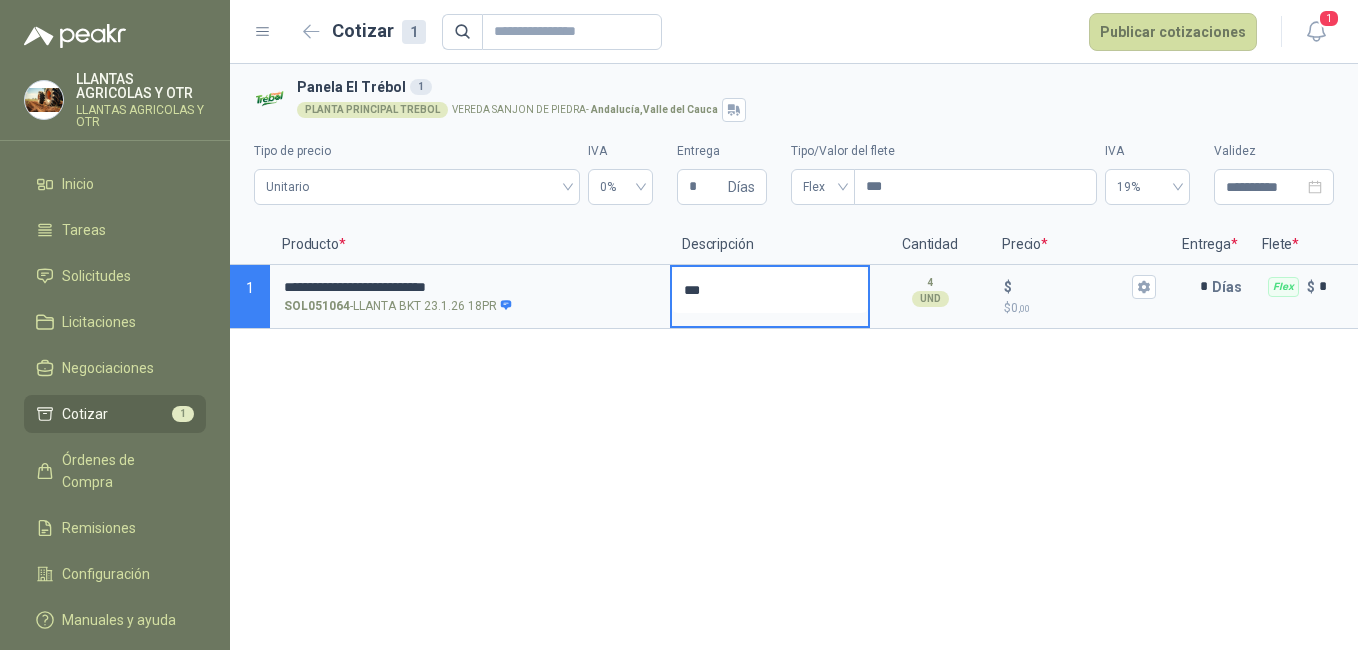 type 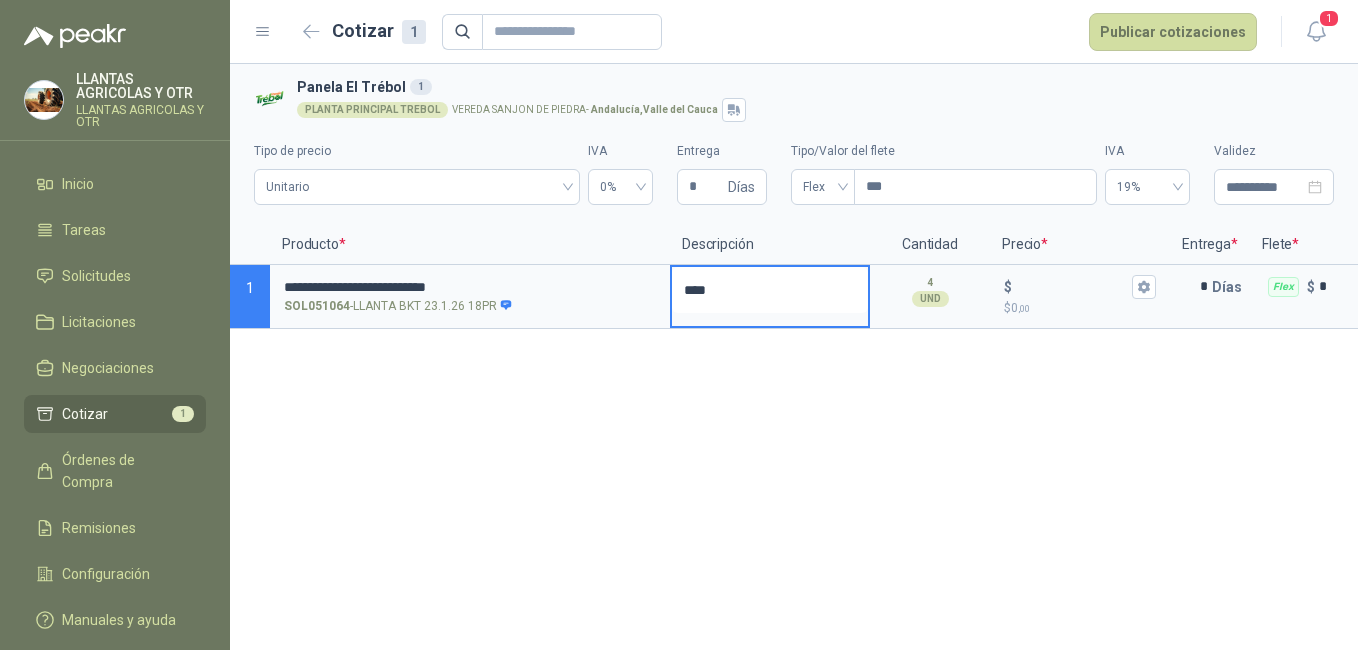 type 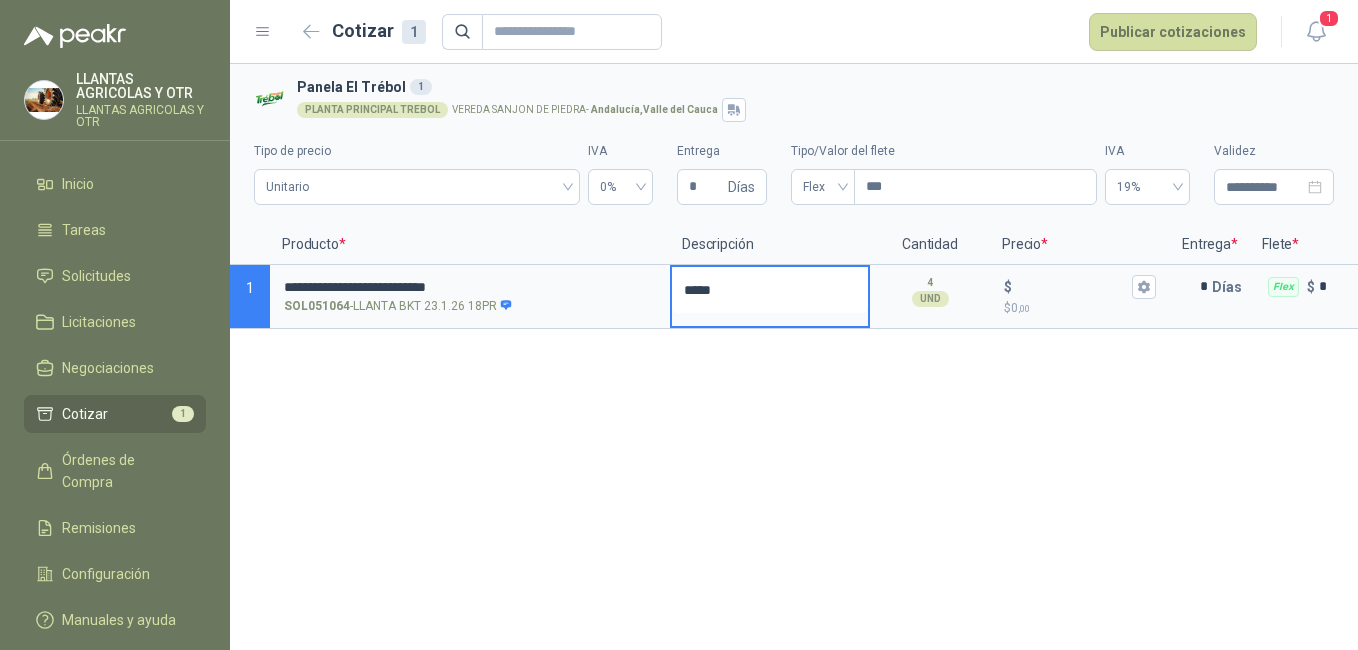 type 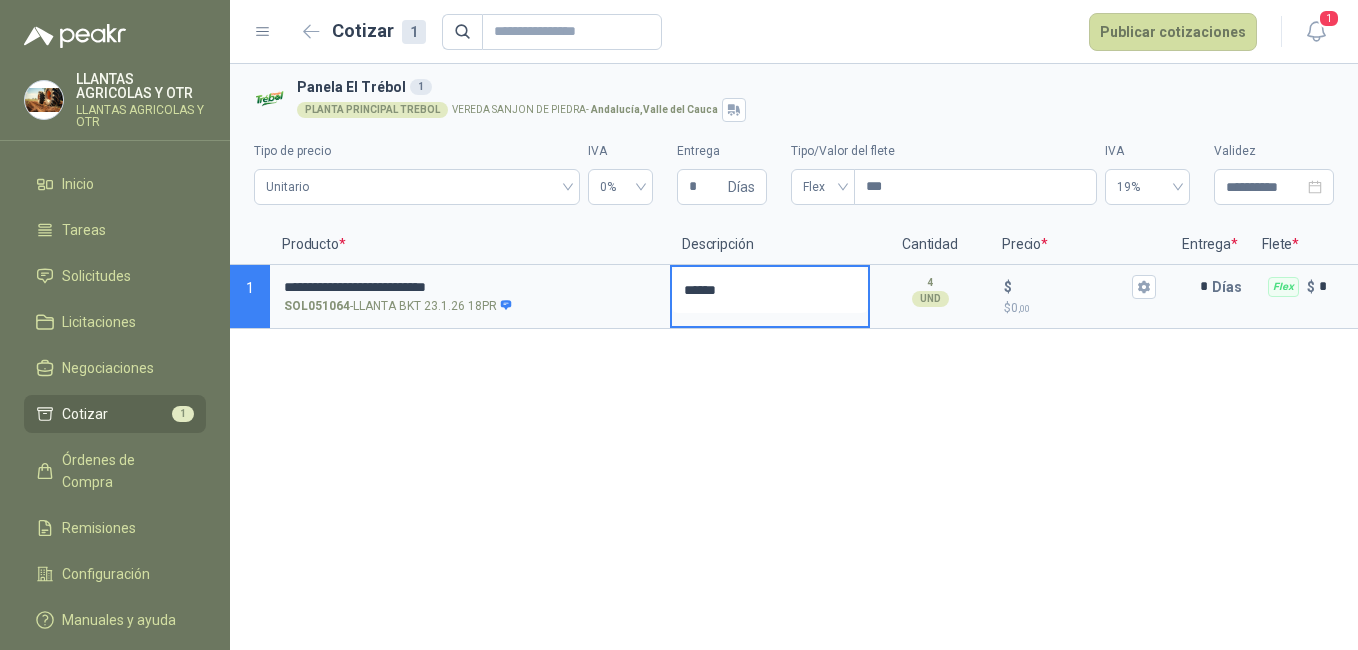 type 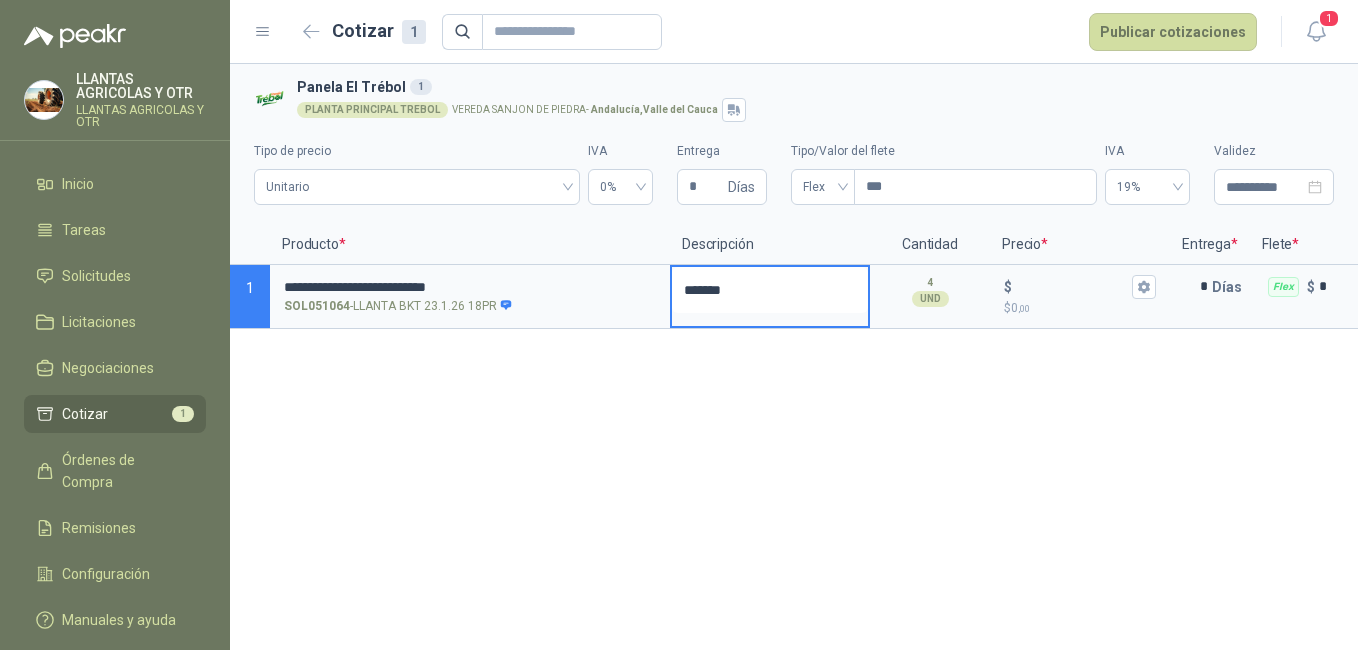 type 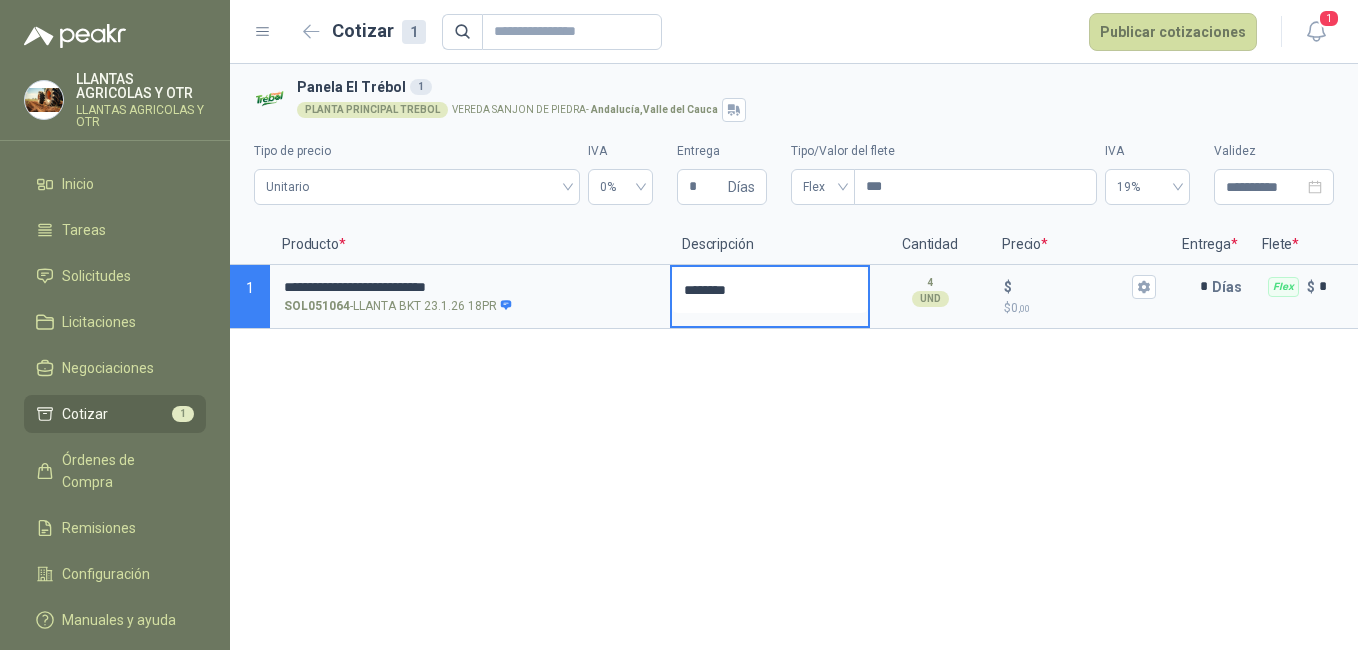 type 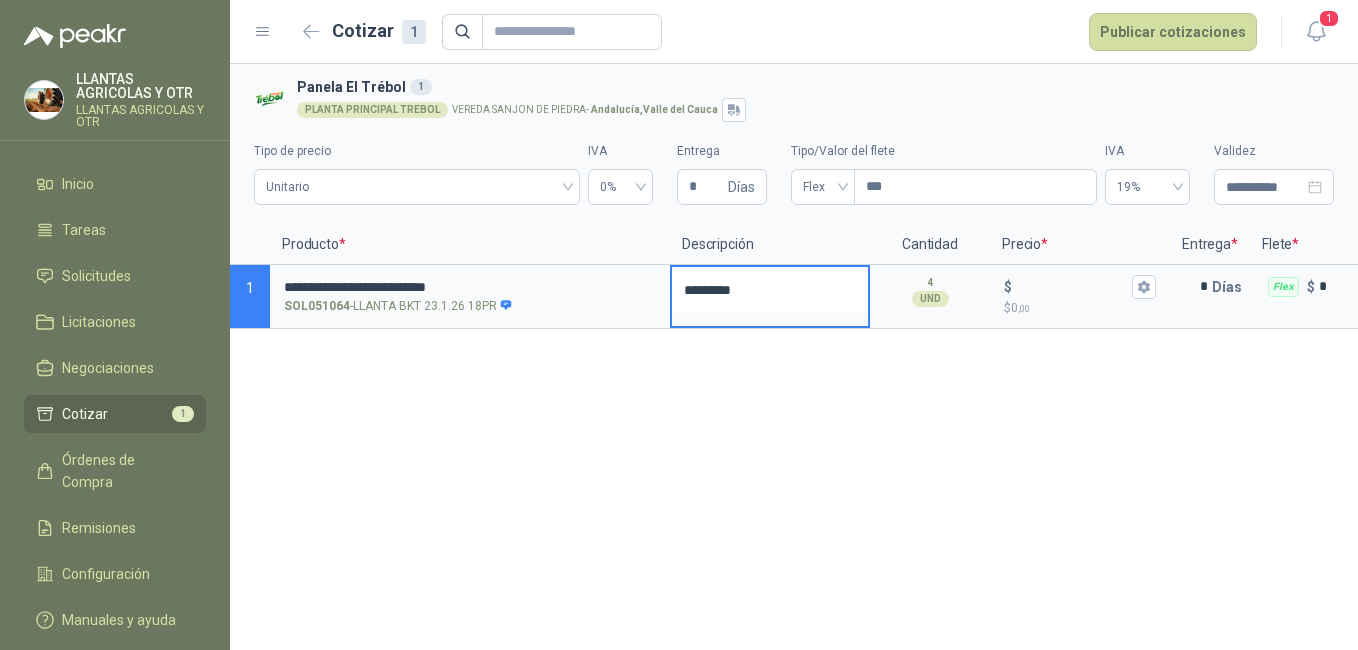 type 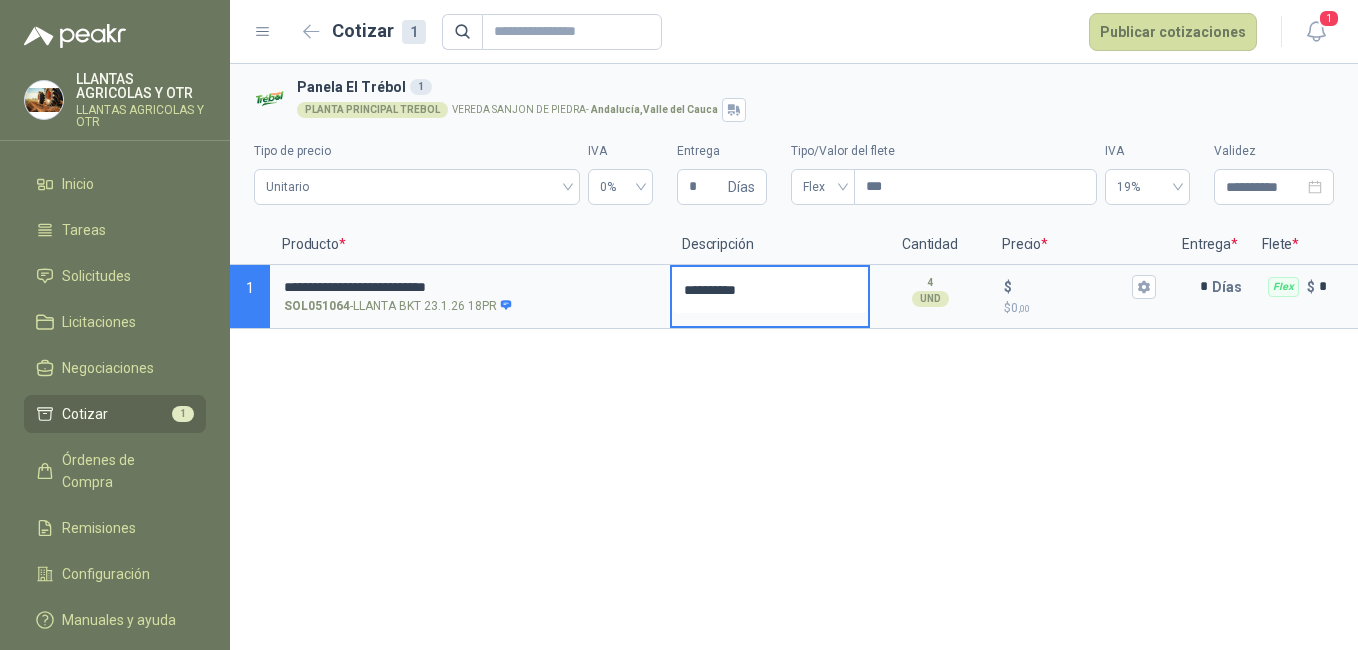 type 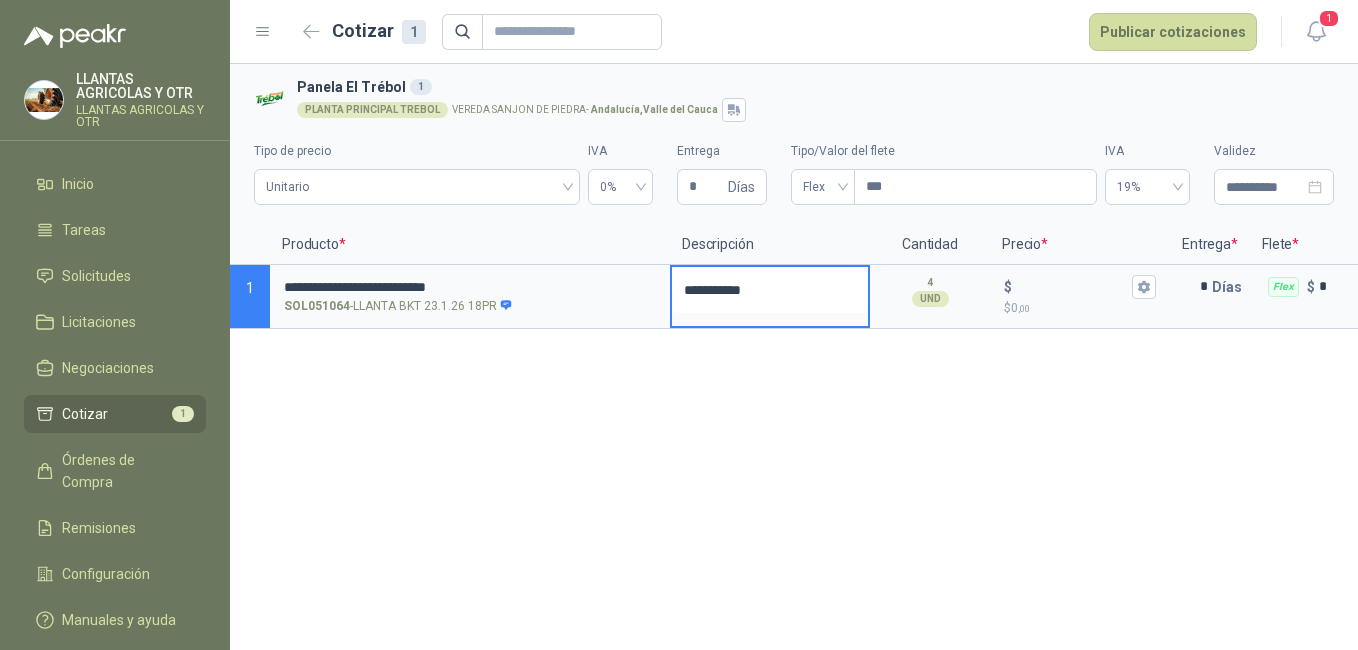 type 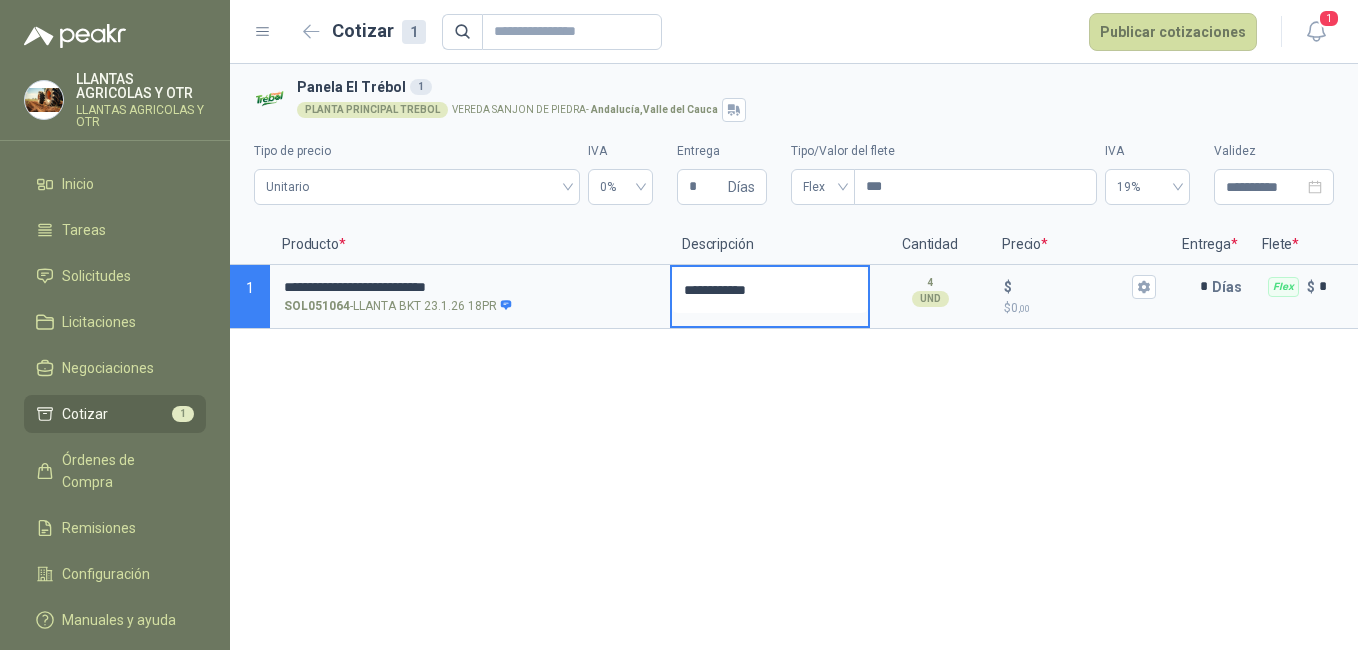 type 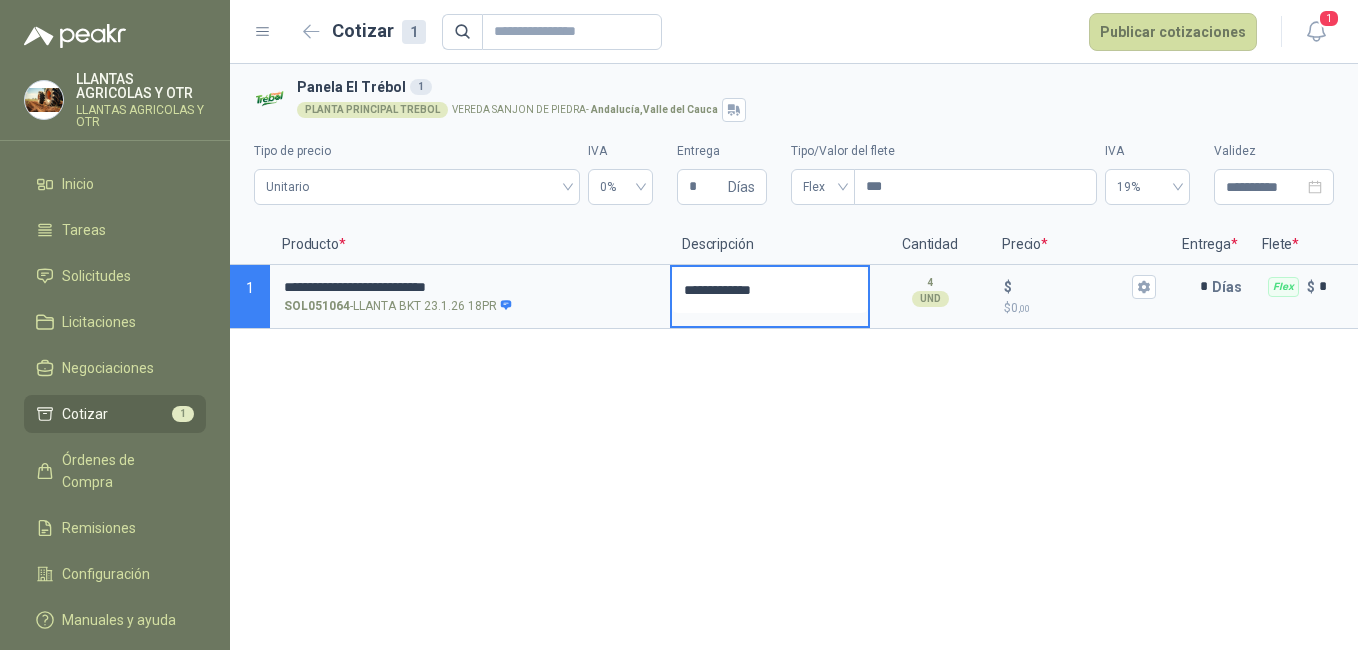 type 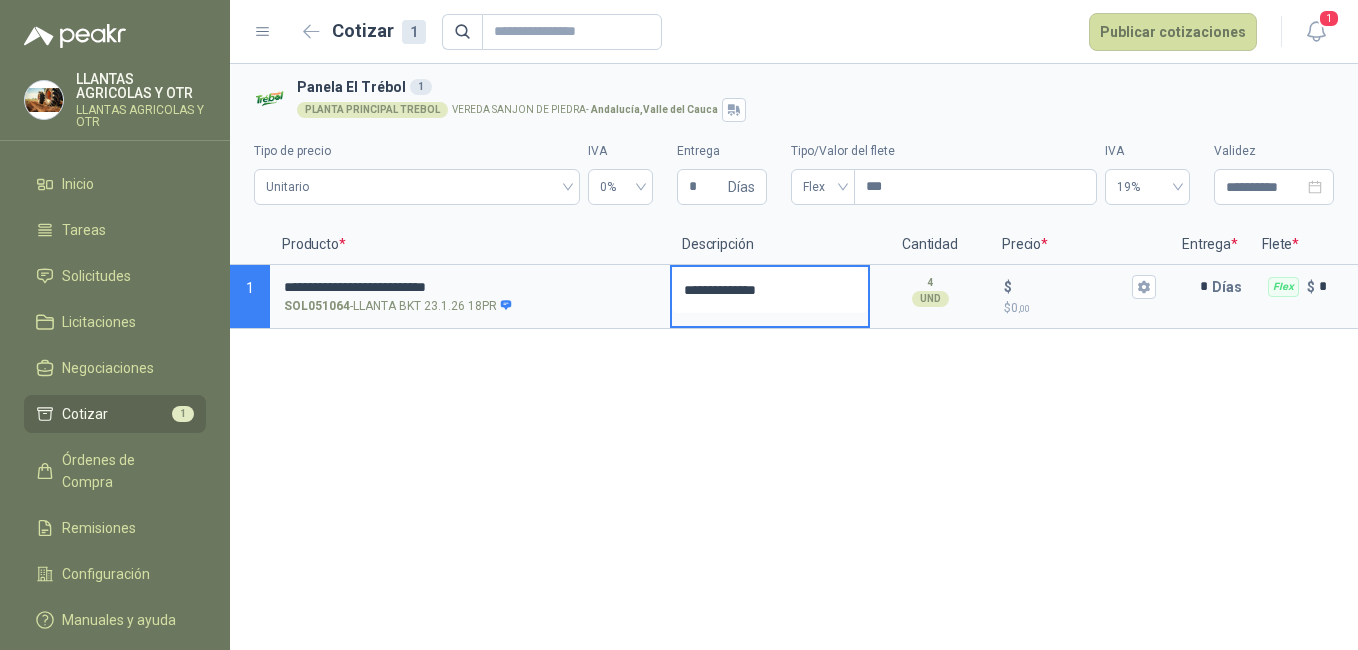 type 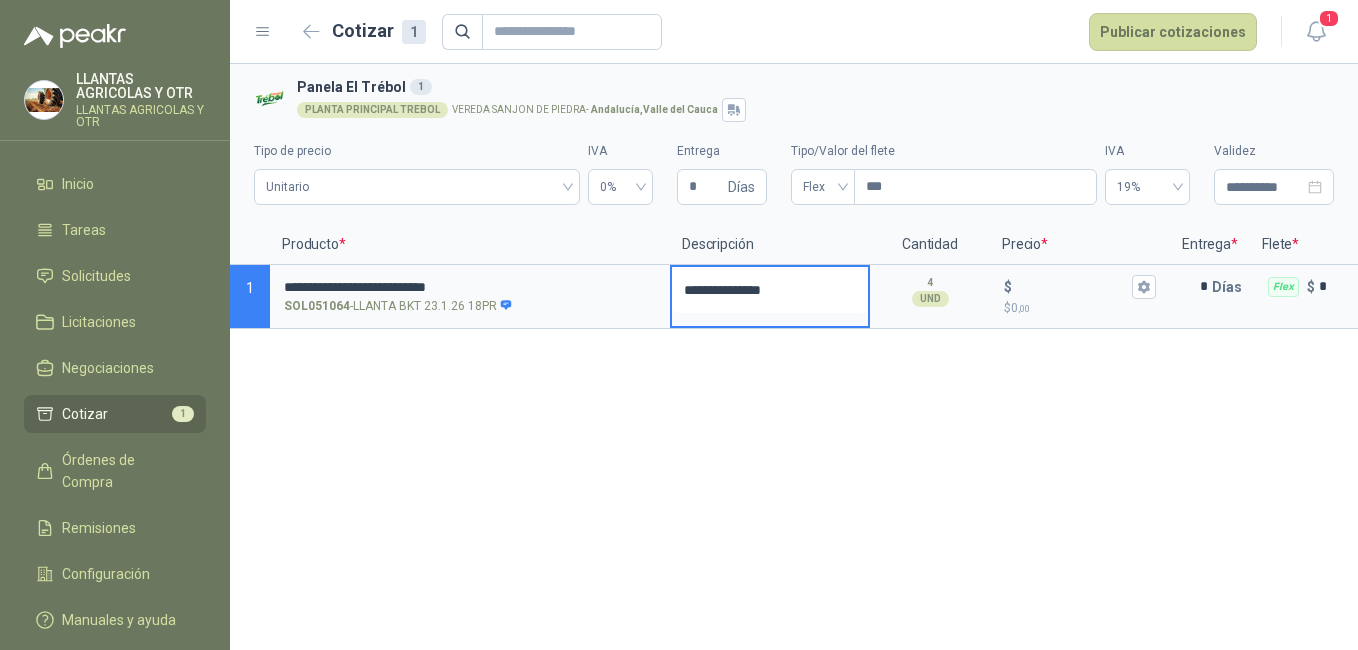 type 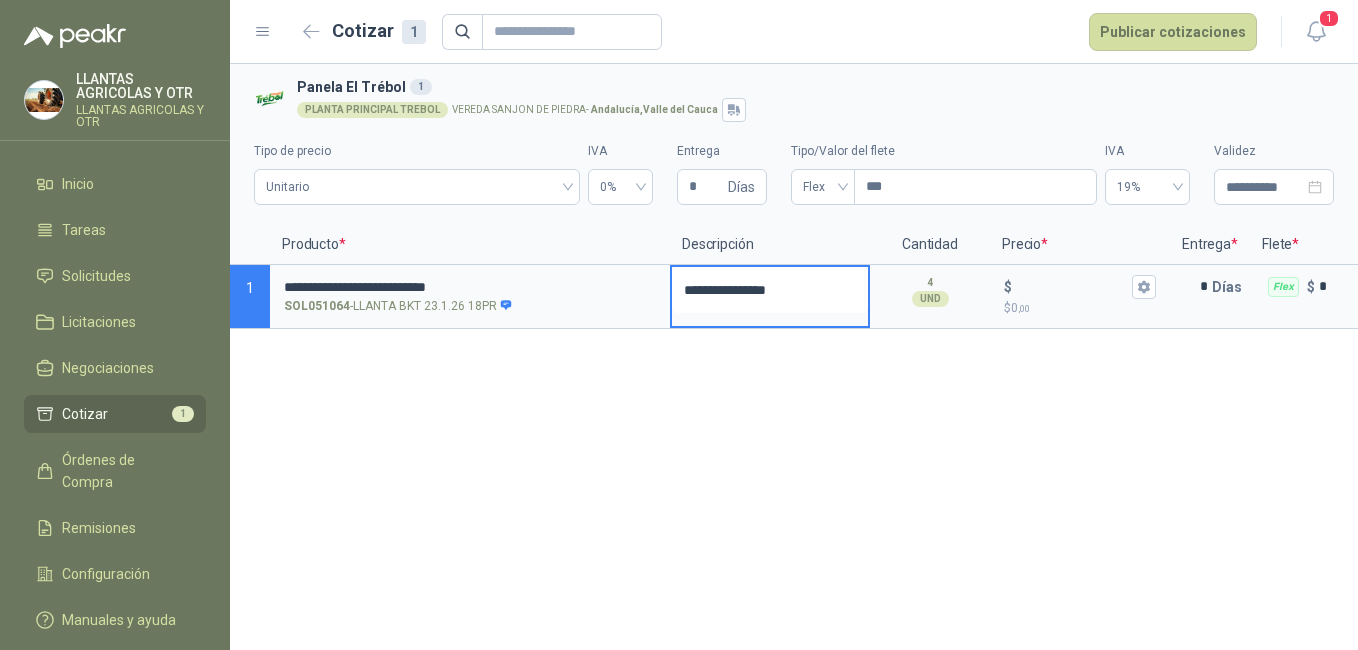 type 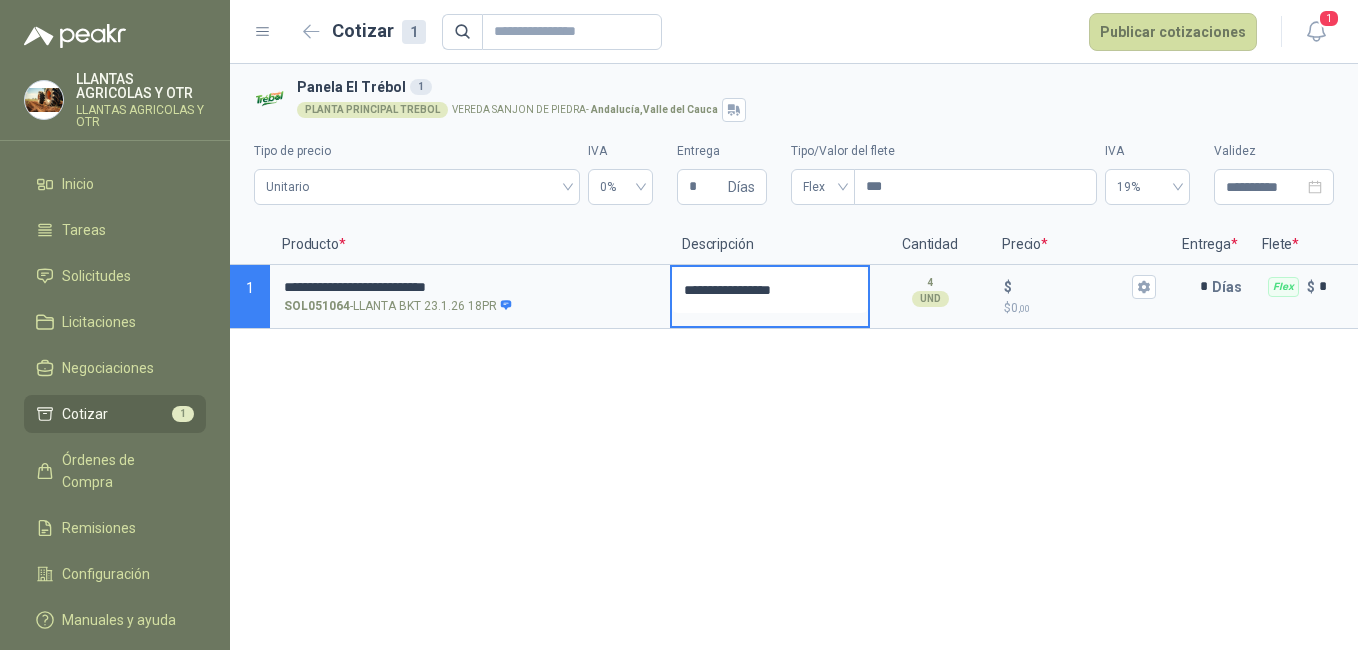 type 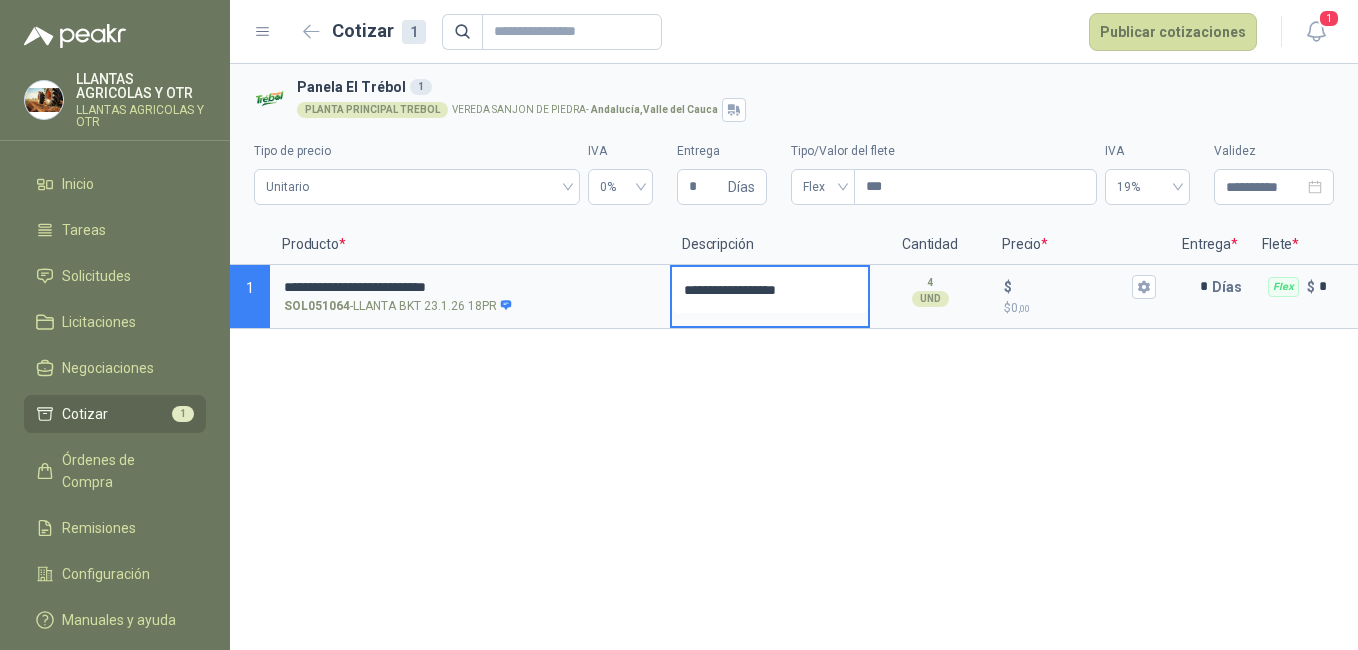 type 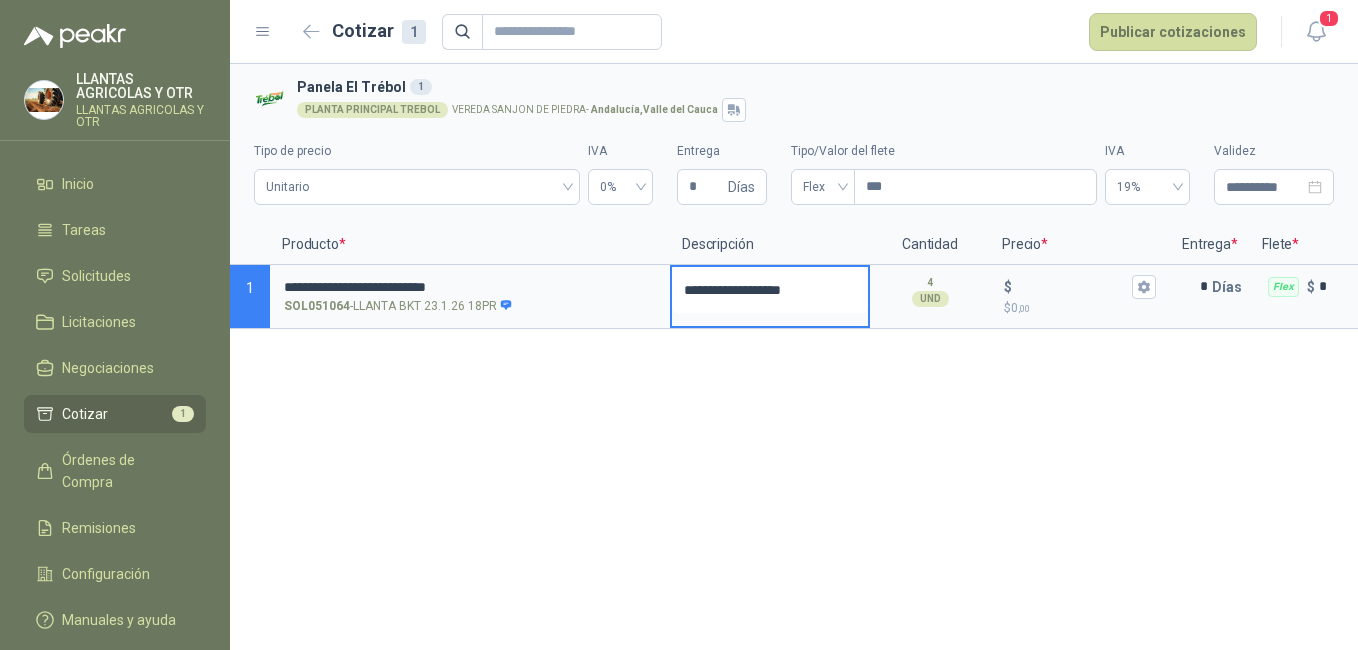 type 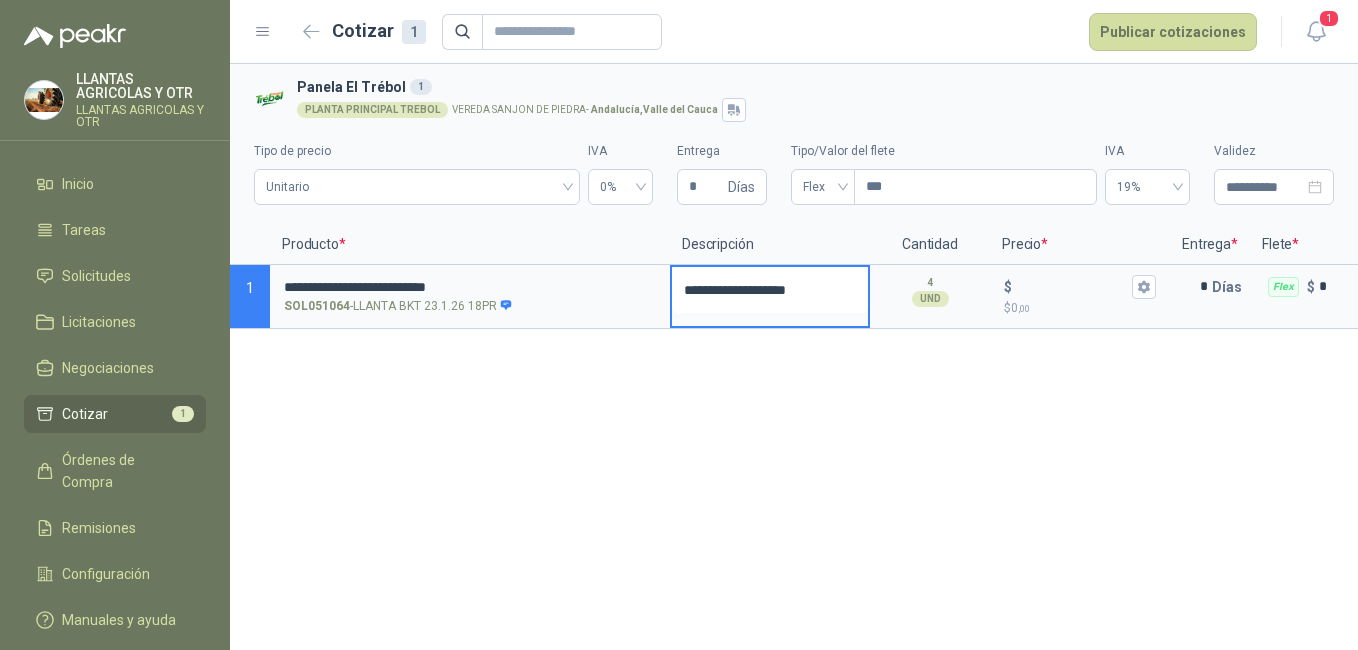 type 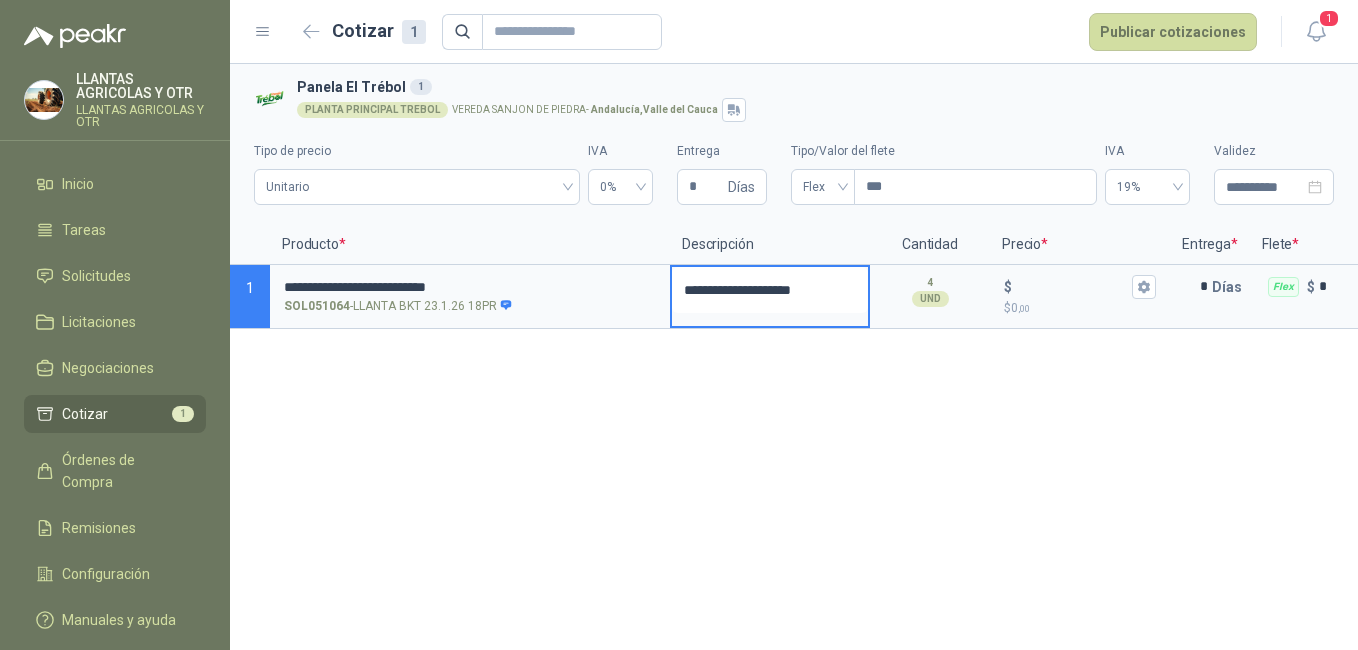 type 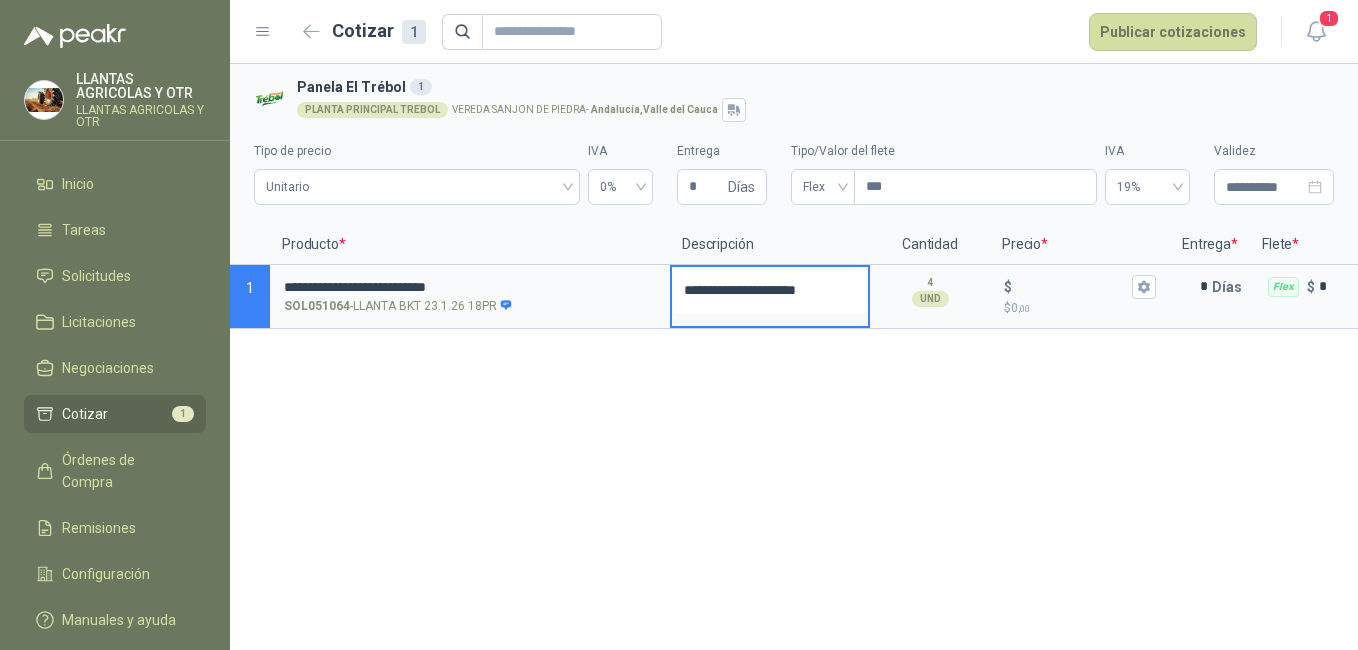 type 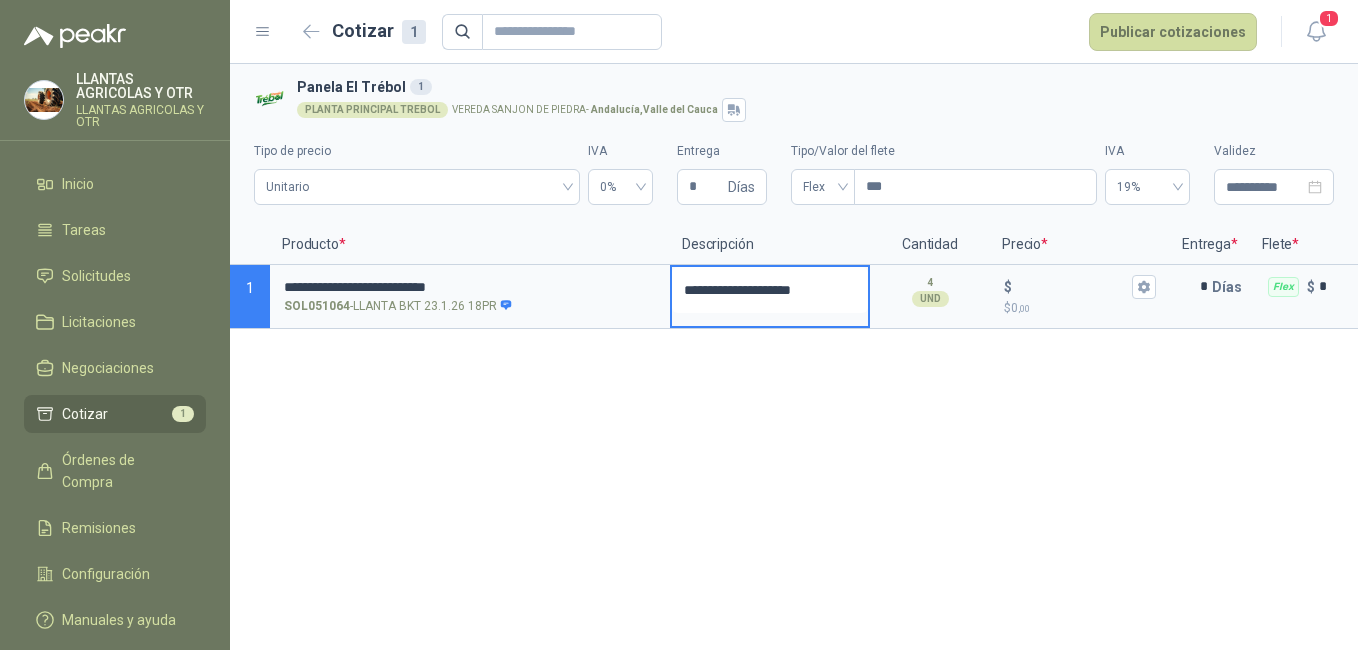 type 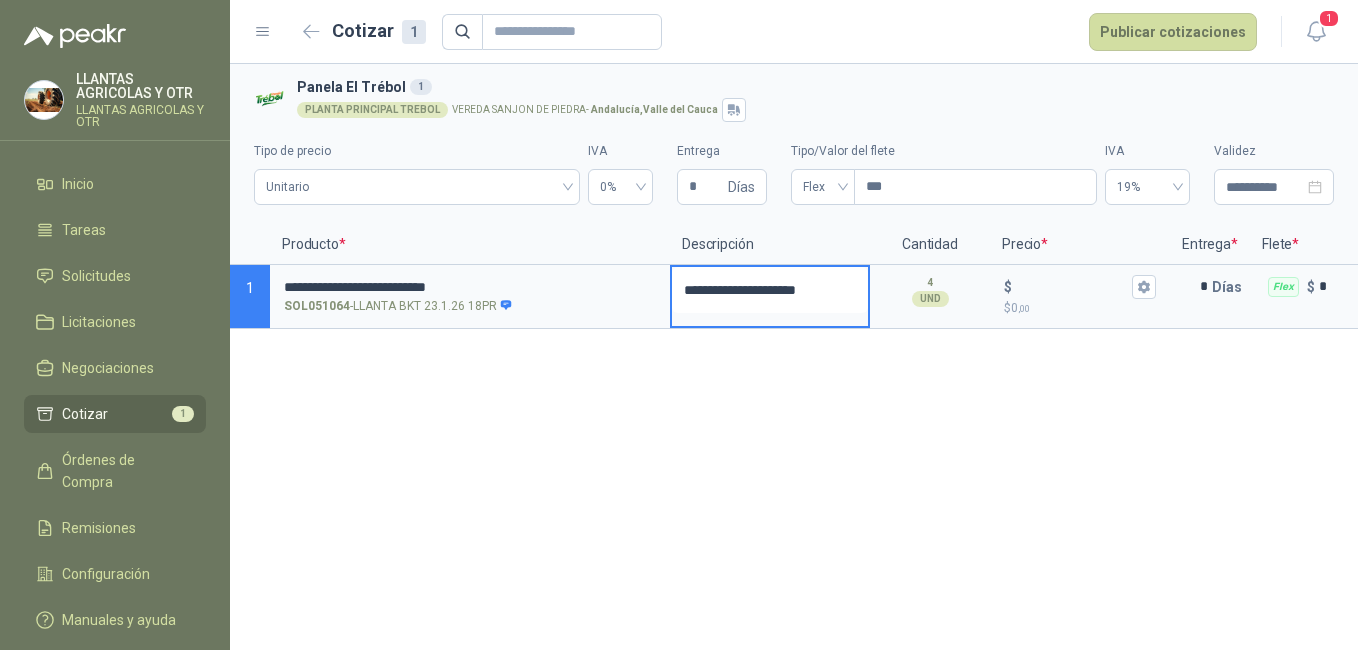 type 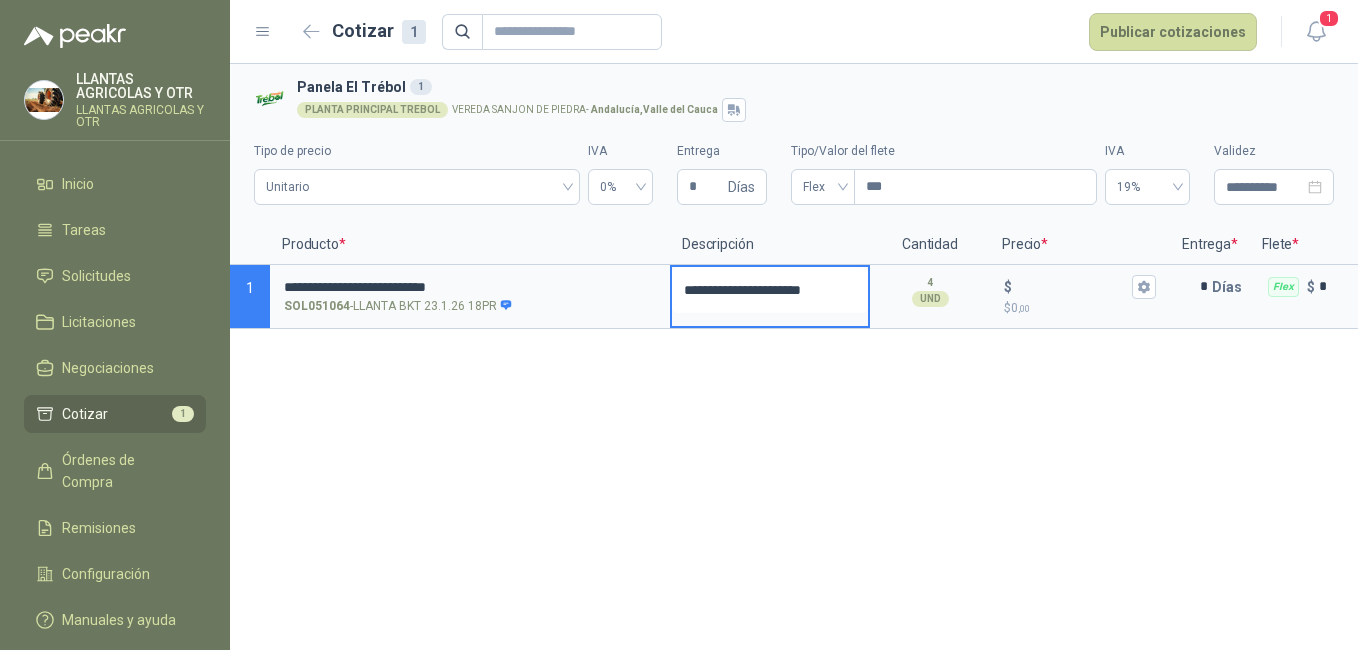 type 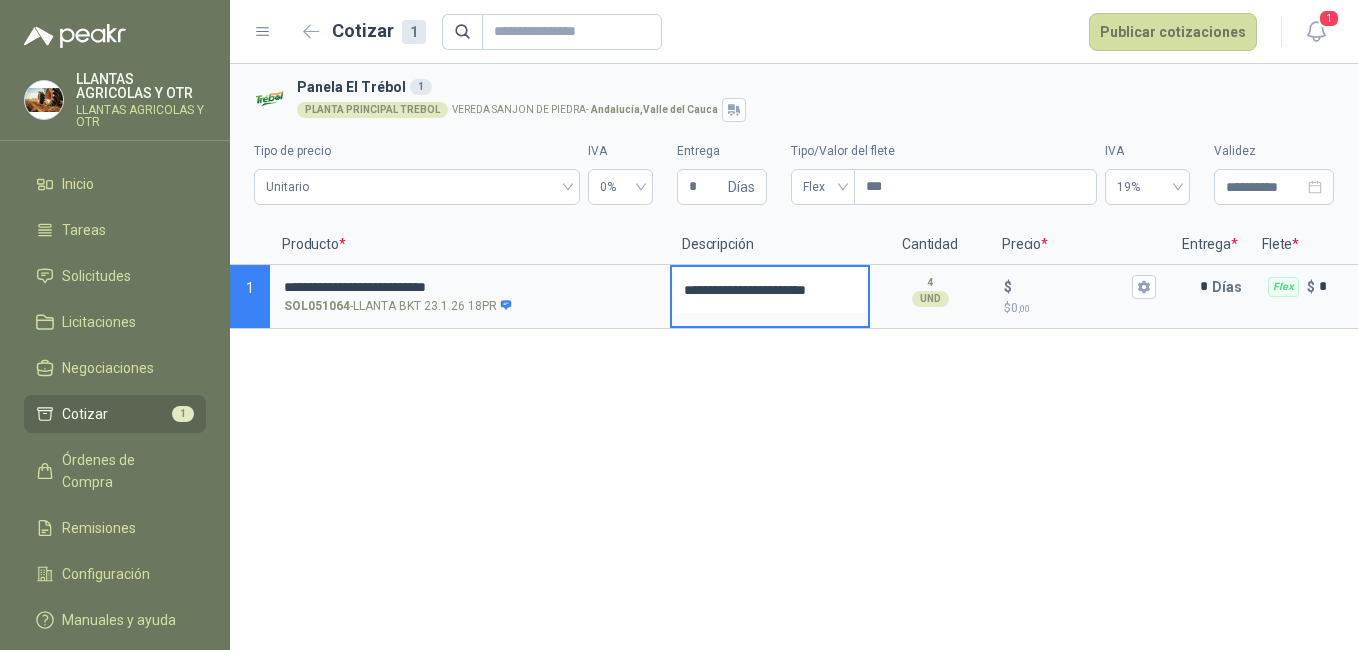 type 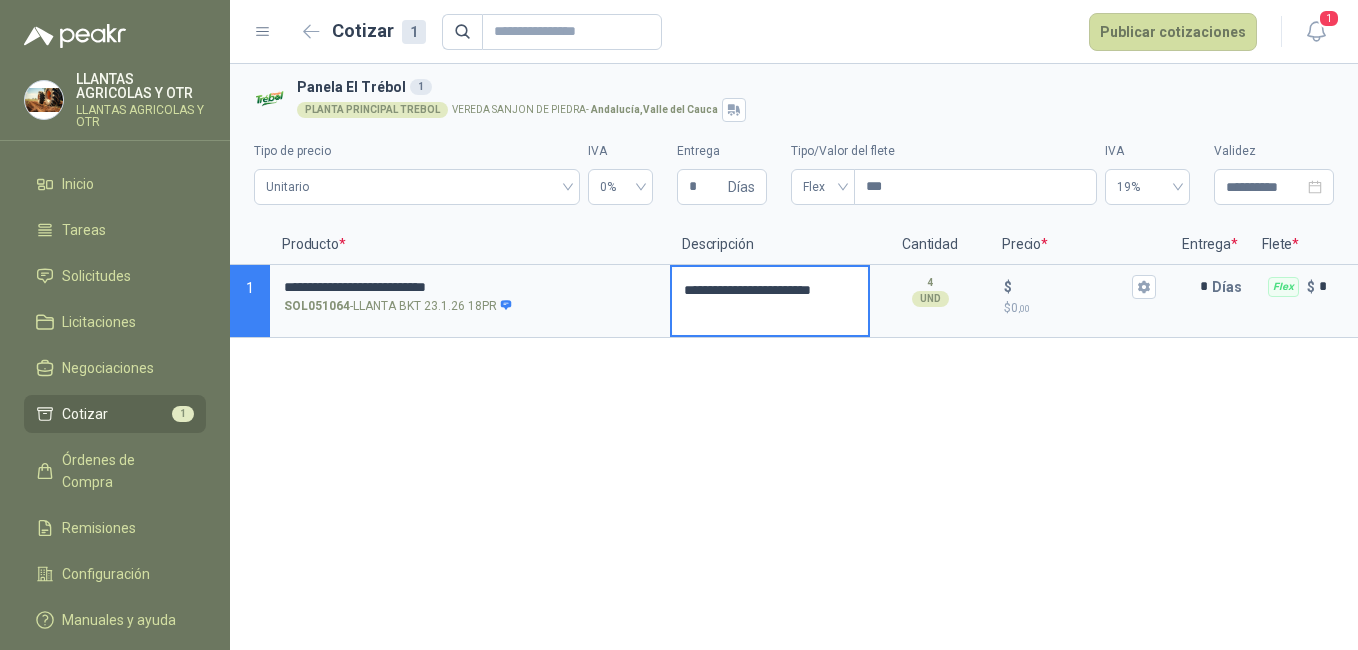 type 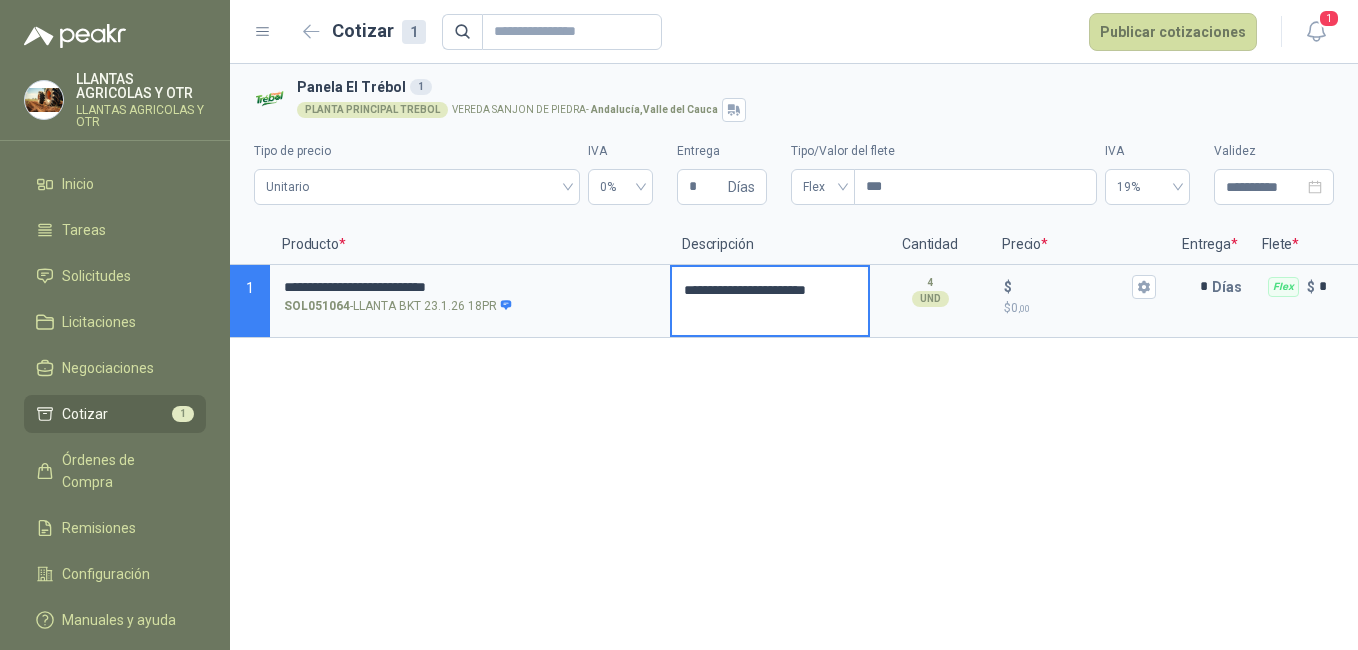 type 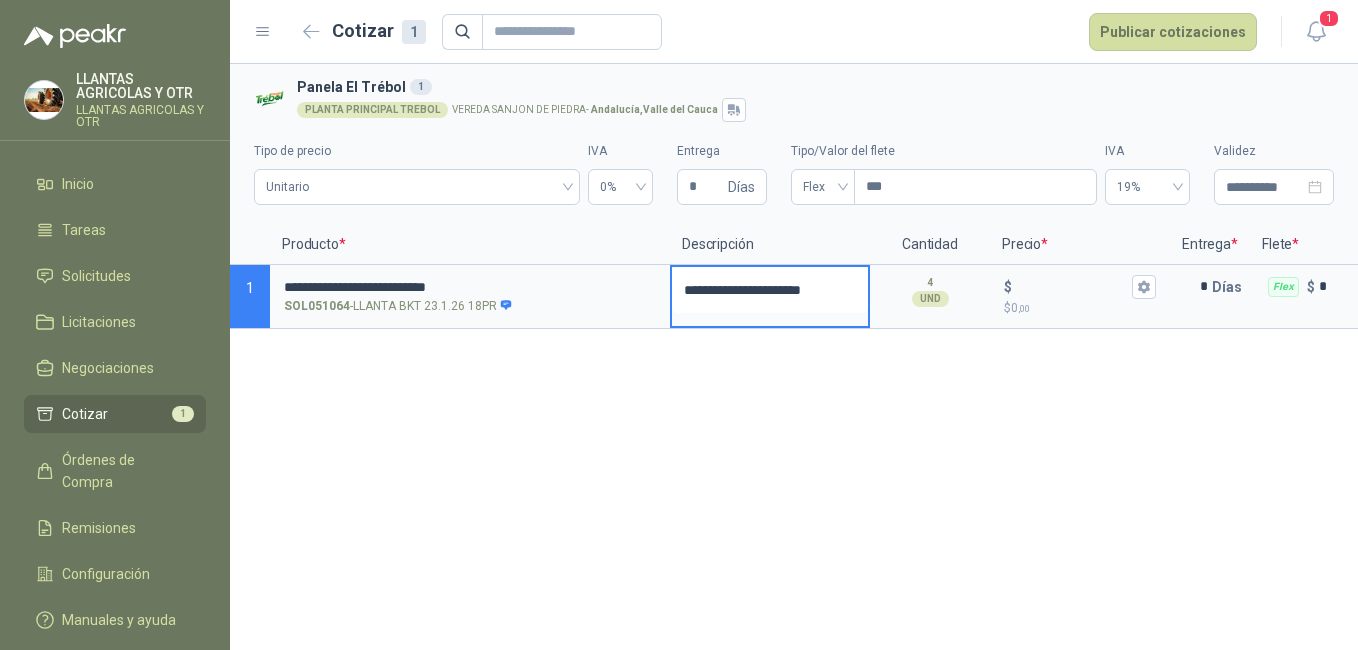 type 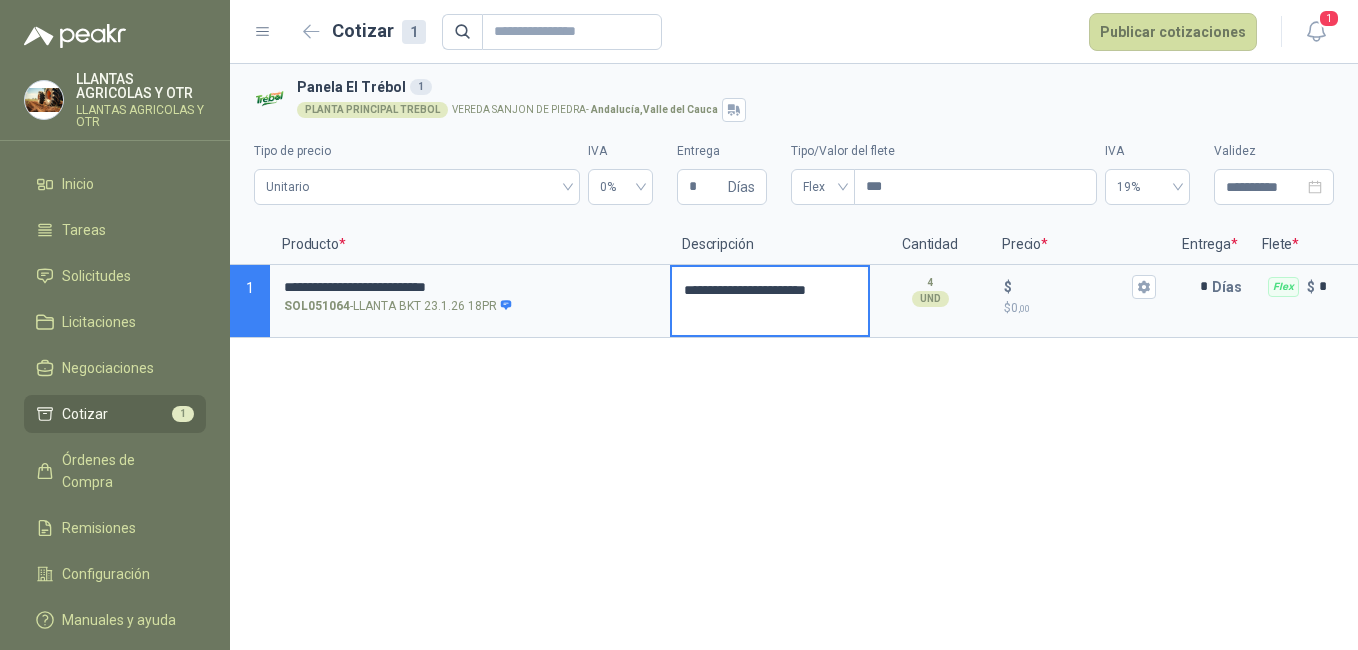 type 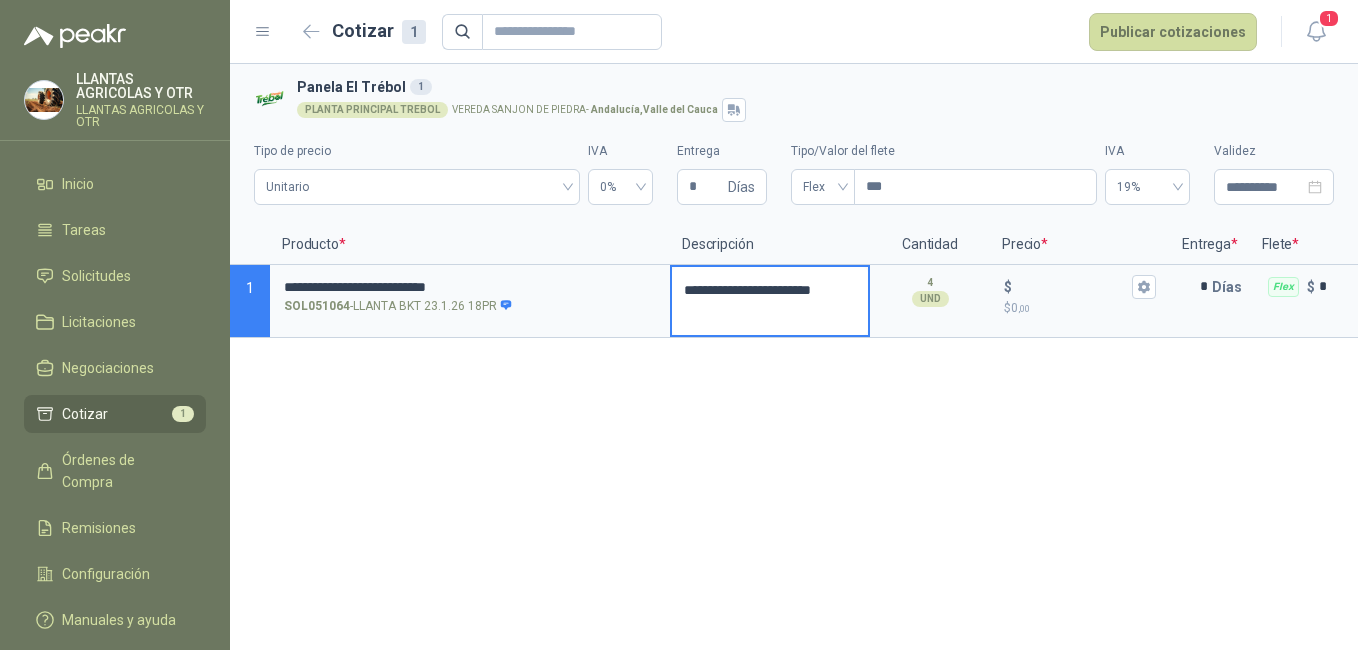 type 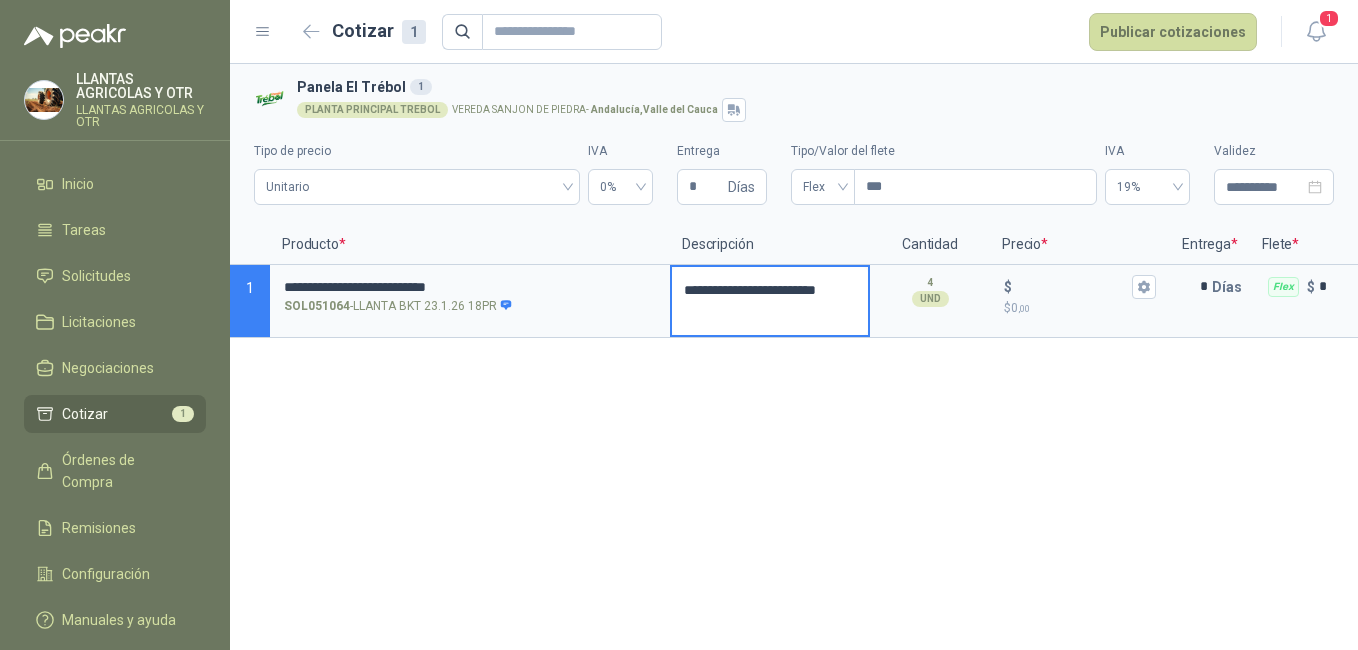 type 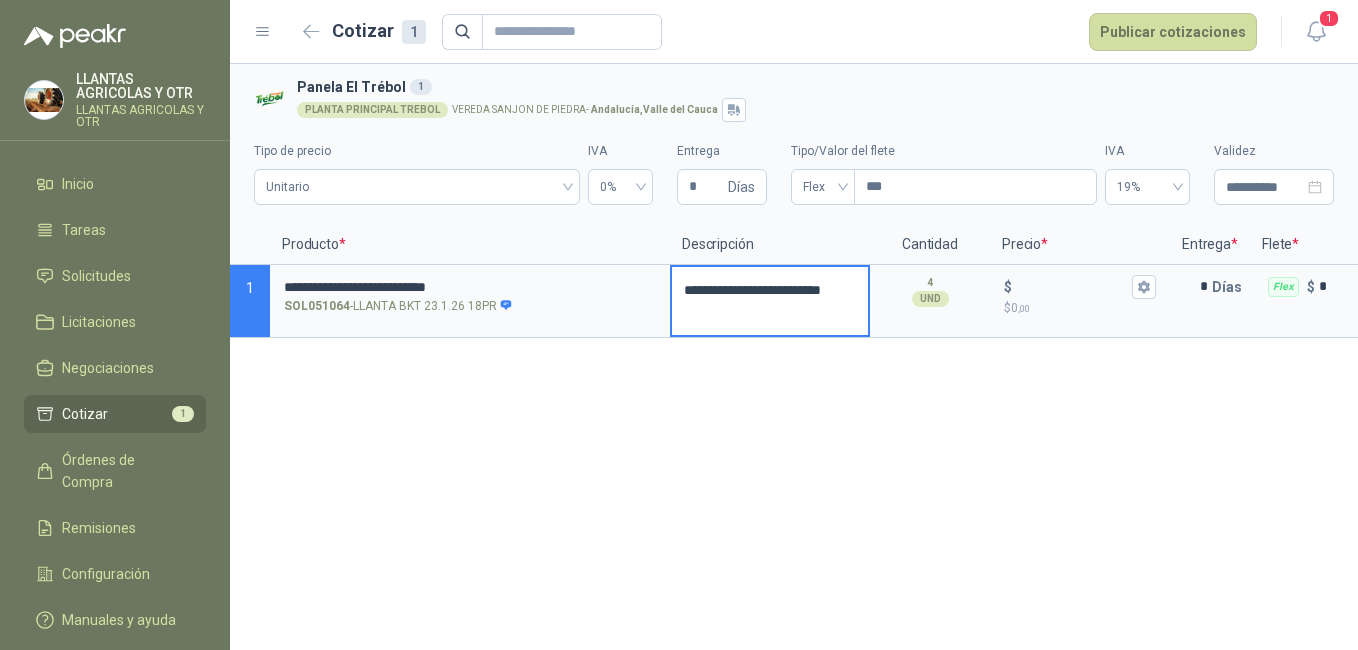 type 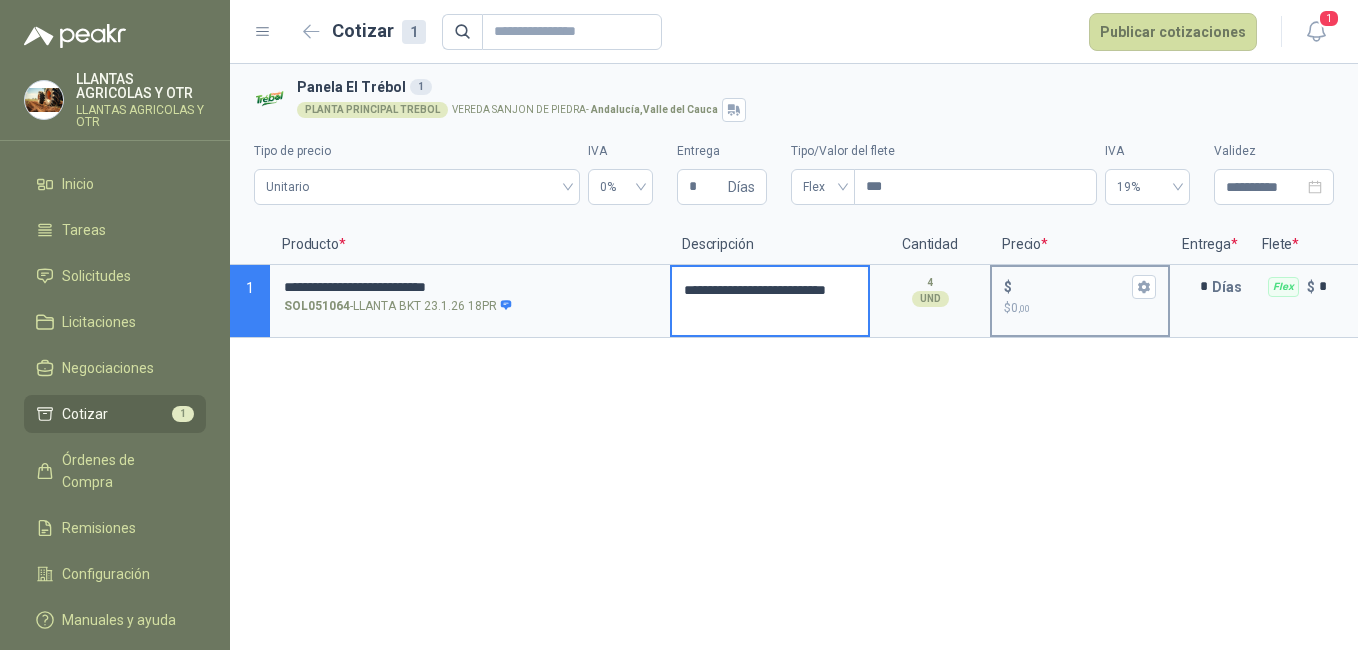 type on "**********" 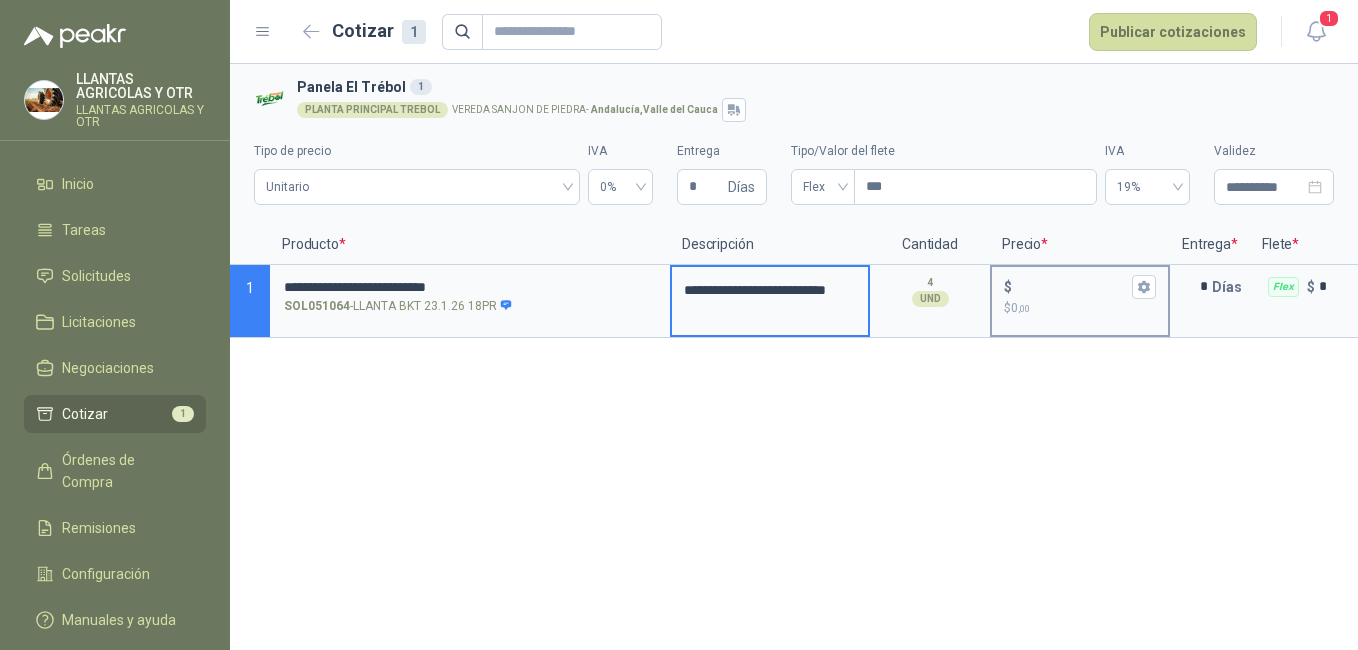 click on "$ $  0 ,00" at bounding box center (1080, 296) 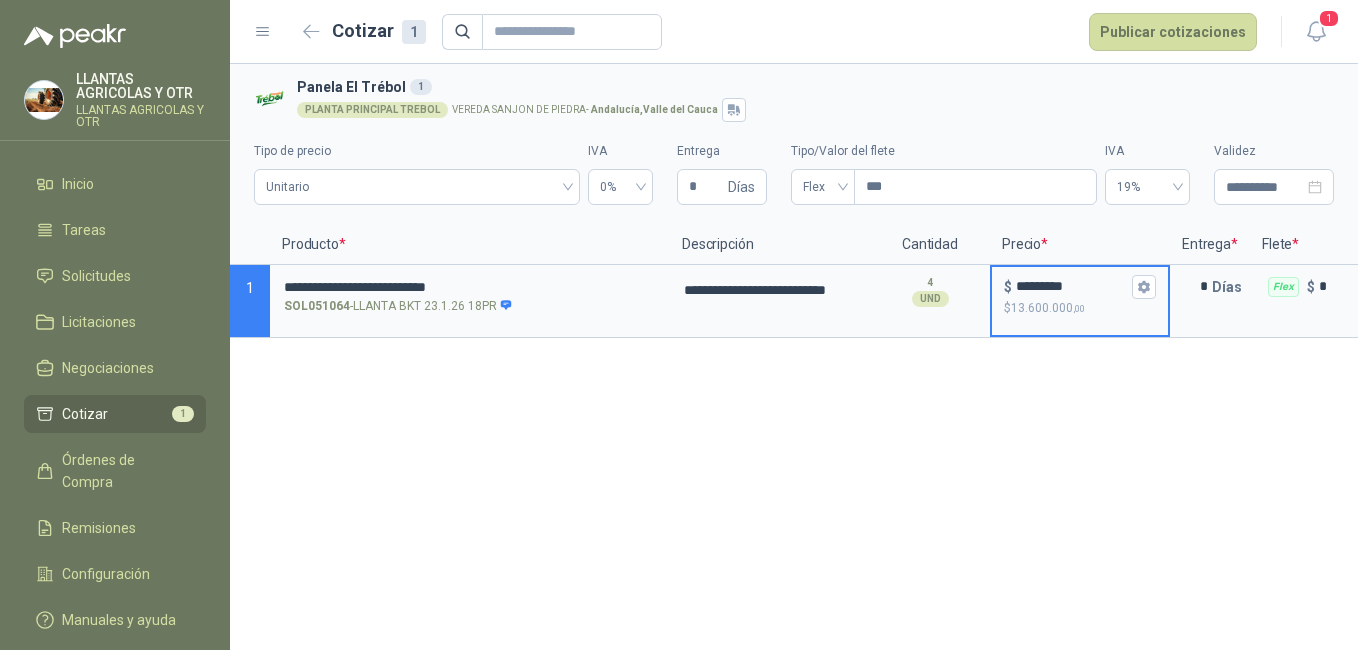 type on "*********" 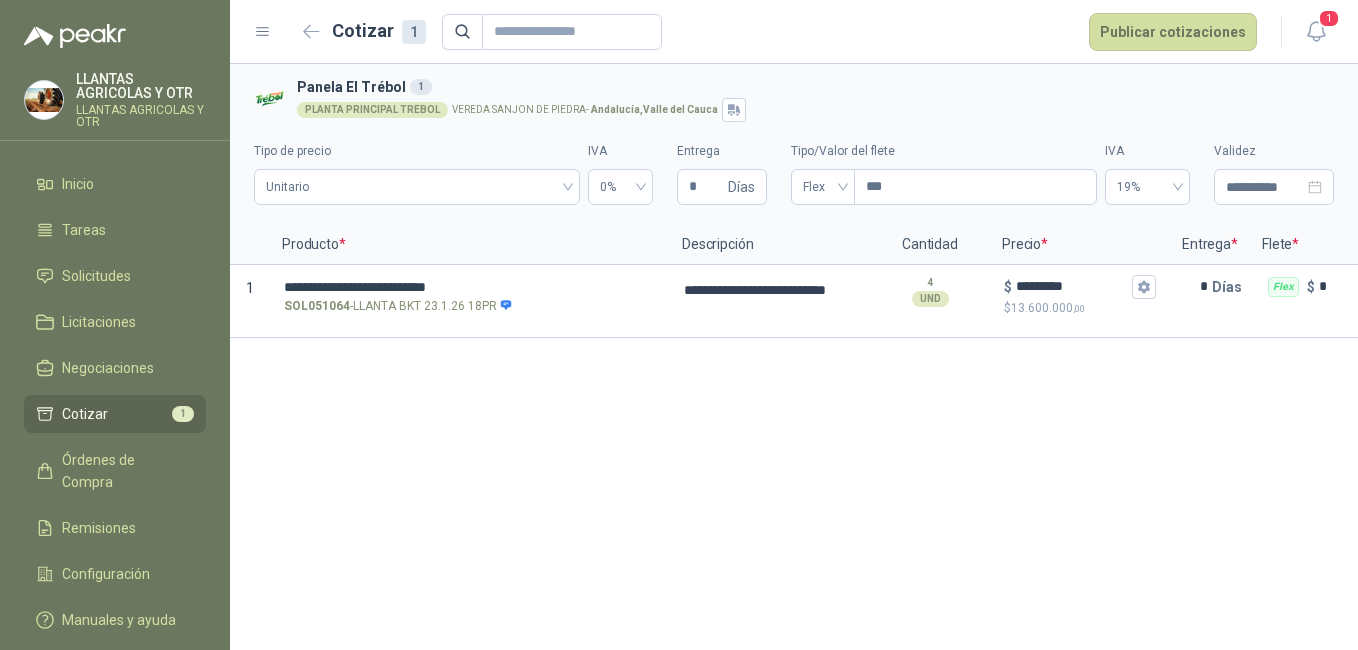 click on "**********" at bounding box center [794, 357] 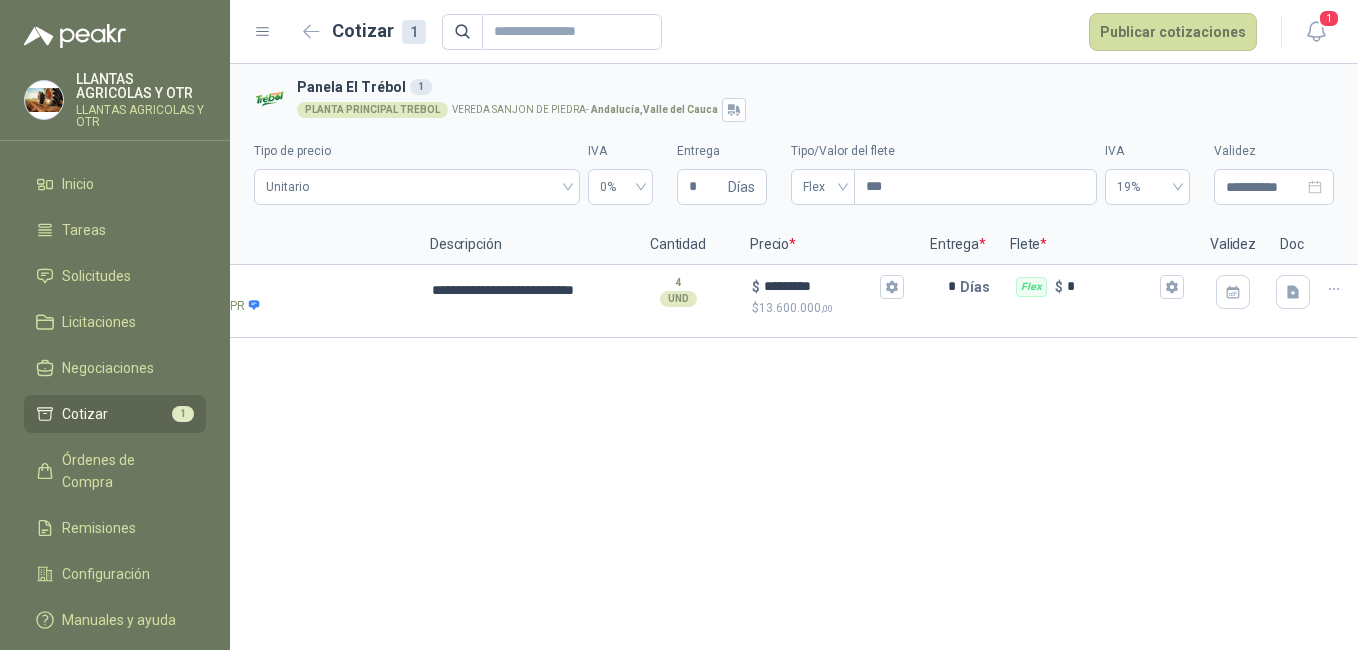 scroll, scrollTop: 0, scrollLeft: 268, axis: horizontal 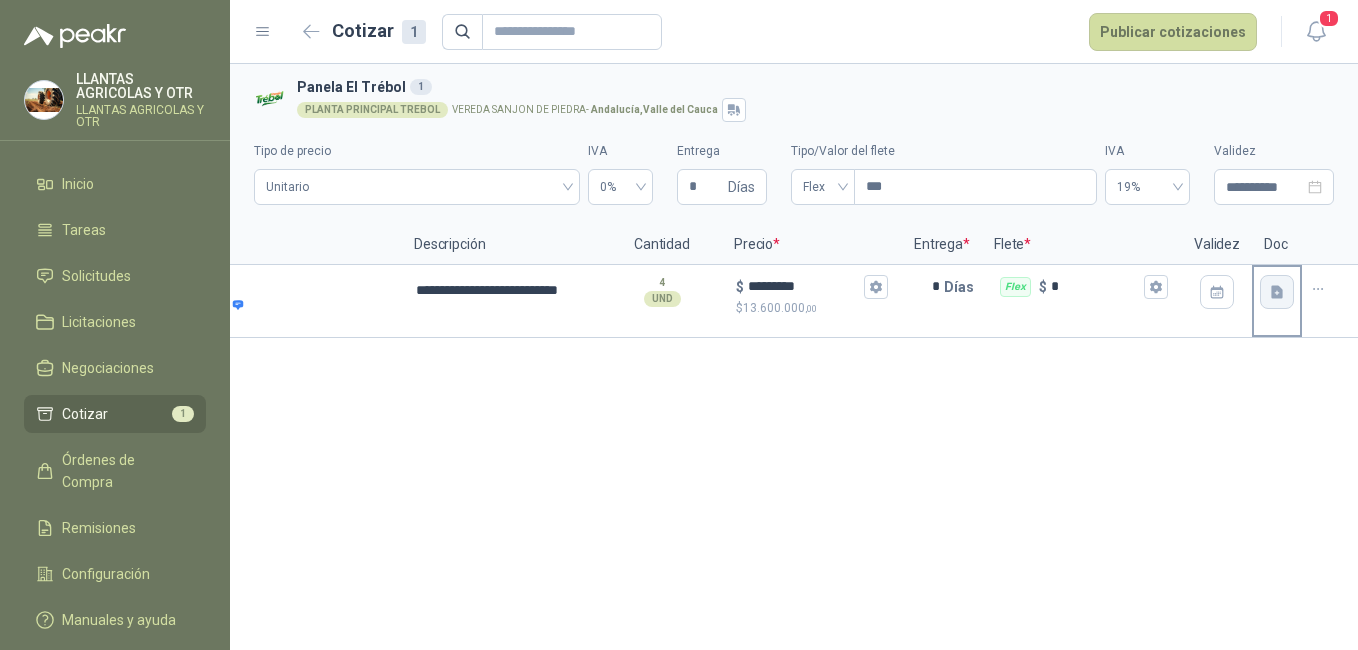 click 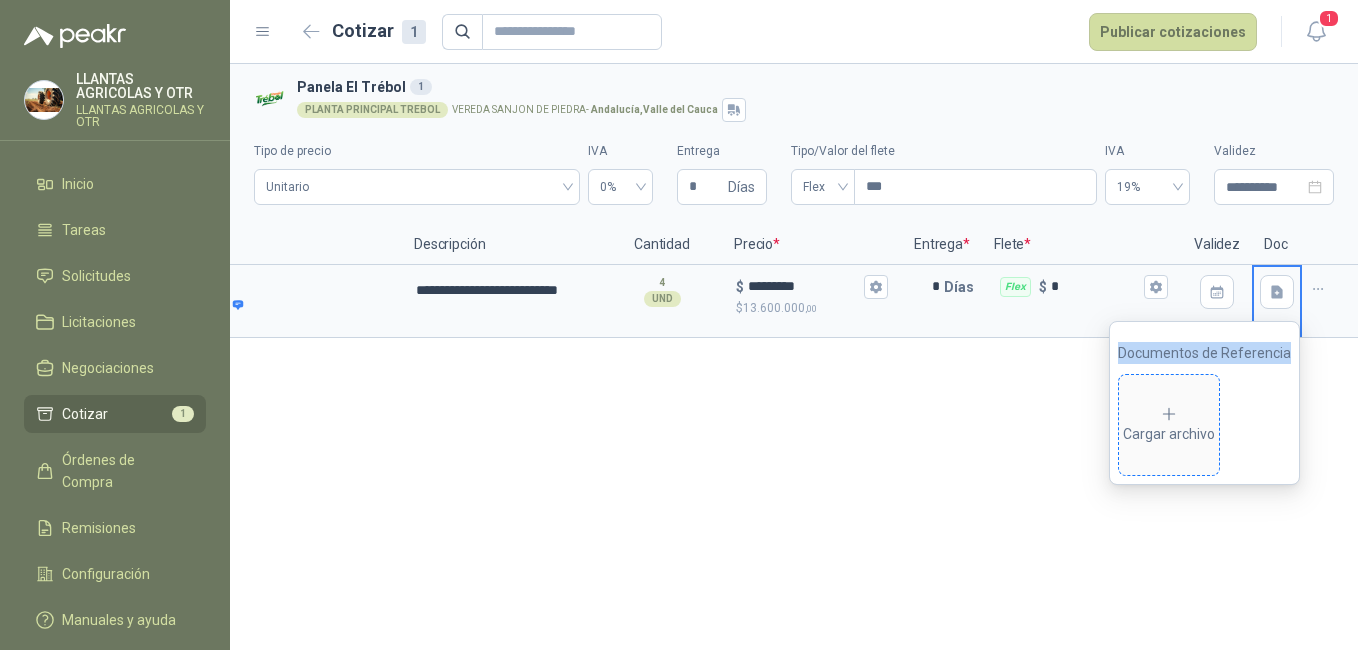 click 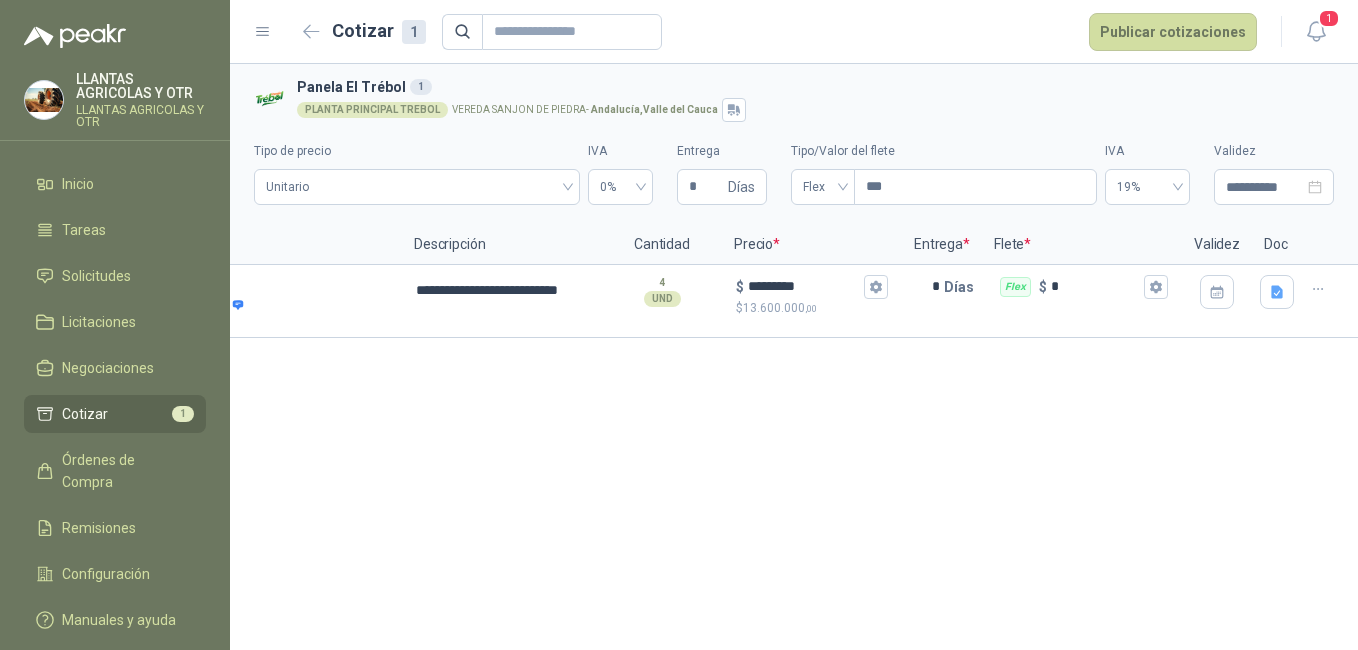 click on "**********" at bounding box center [794, 357] 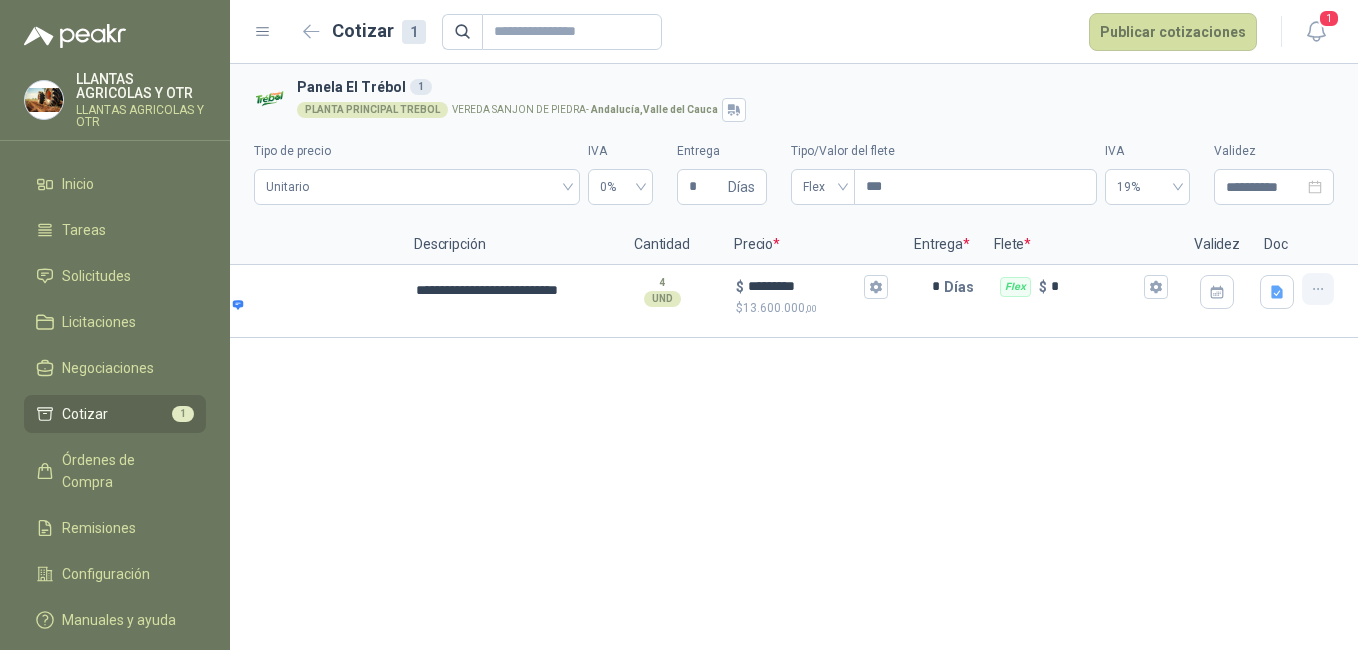 click at bounding box center [1318, 289] 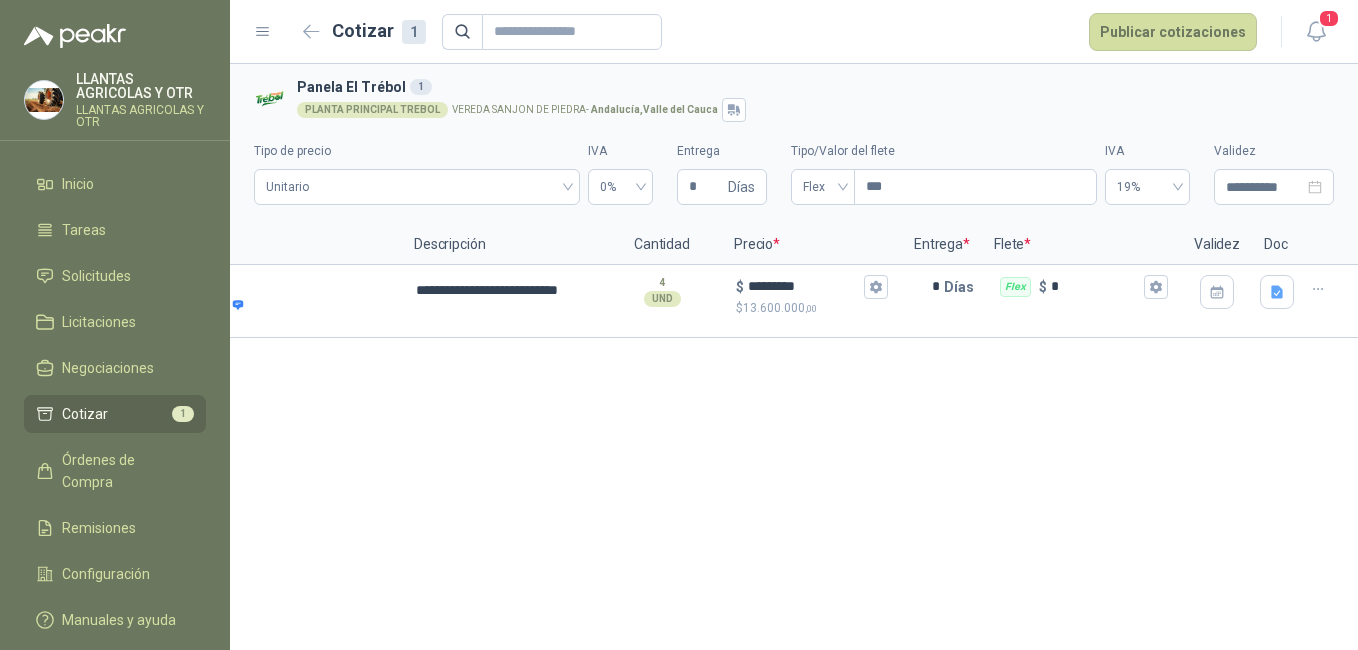 click on "**********" at bounding box center (794, 357) 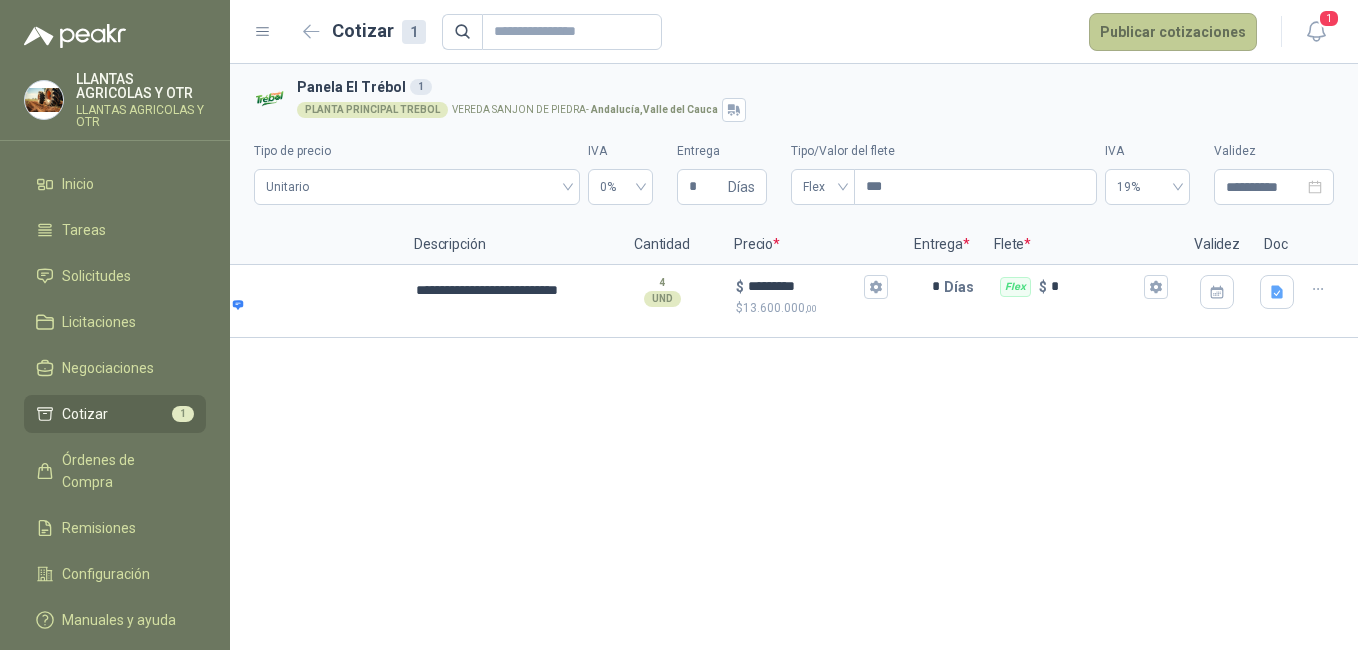 click on "Publicar cotizaciones" at bounding box center (1173, 32) 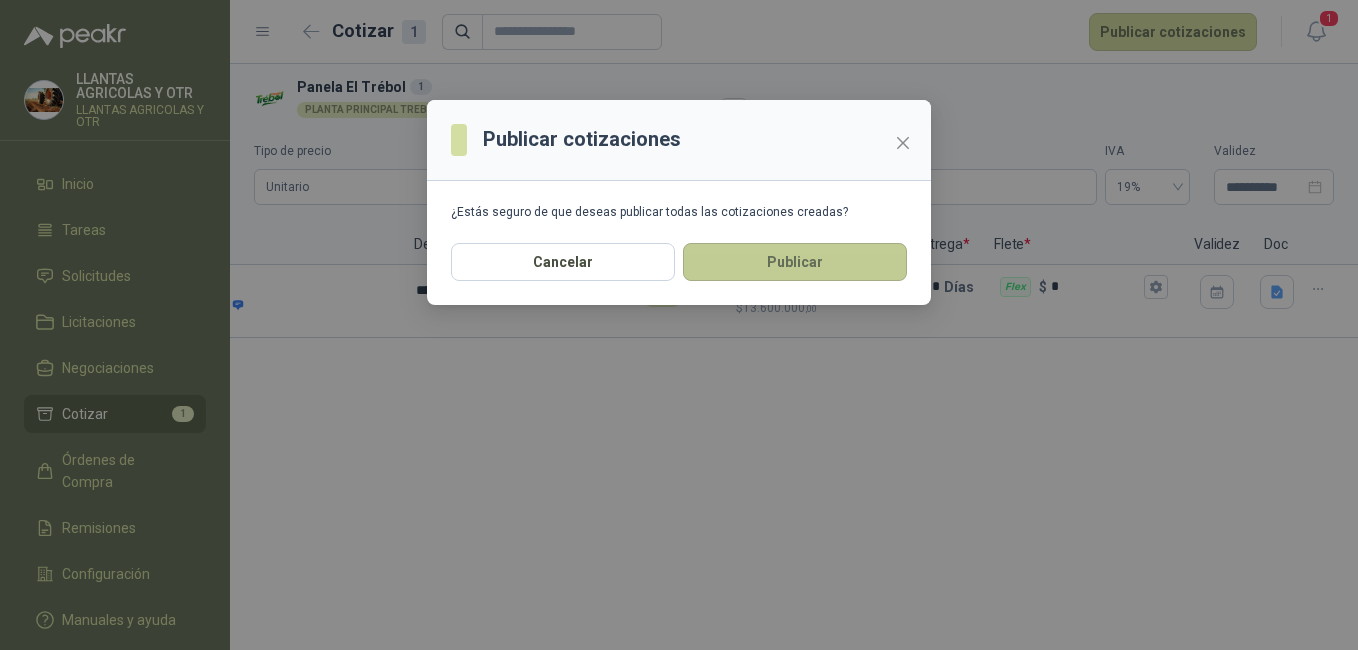click on "Publicar" at bounding box center [795, 262] 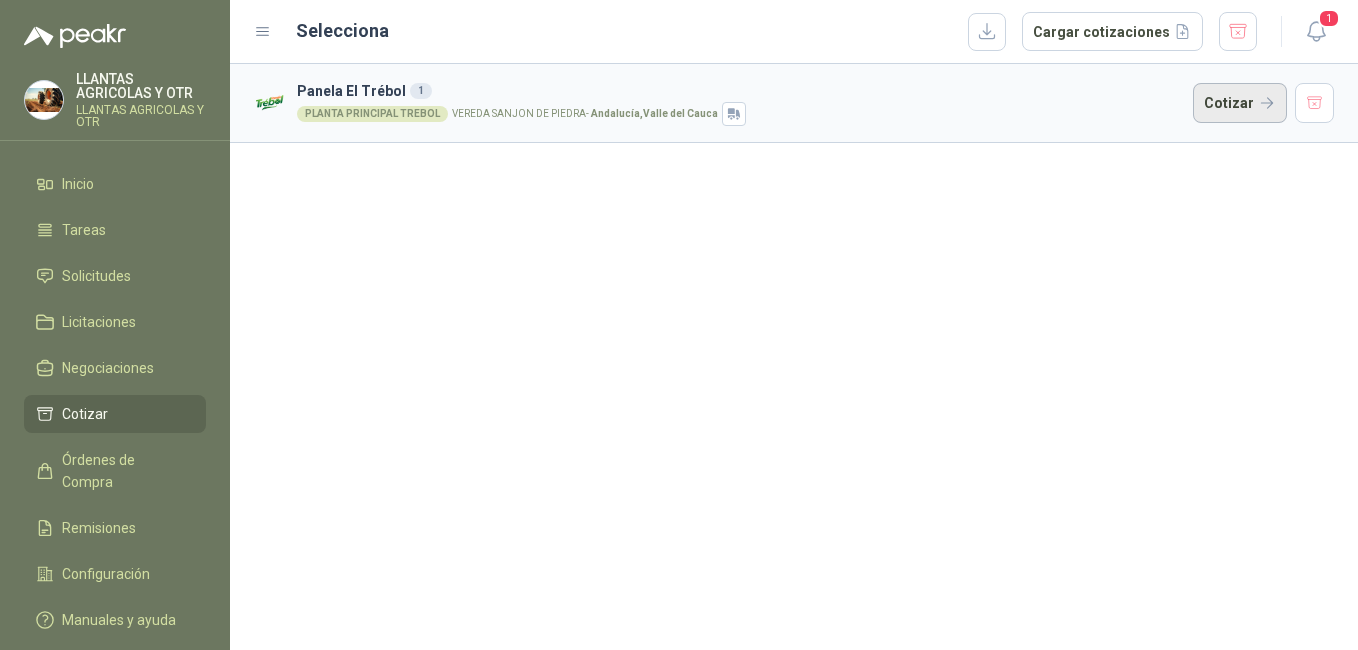 click on "Cotizar" at bounding box center (1240, 103) 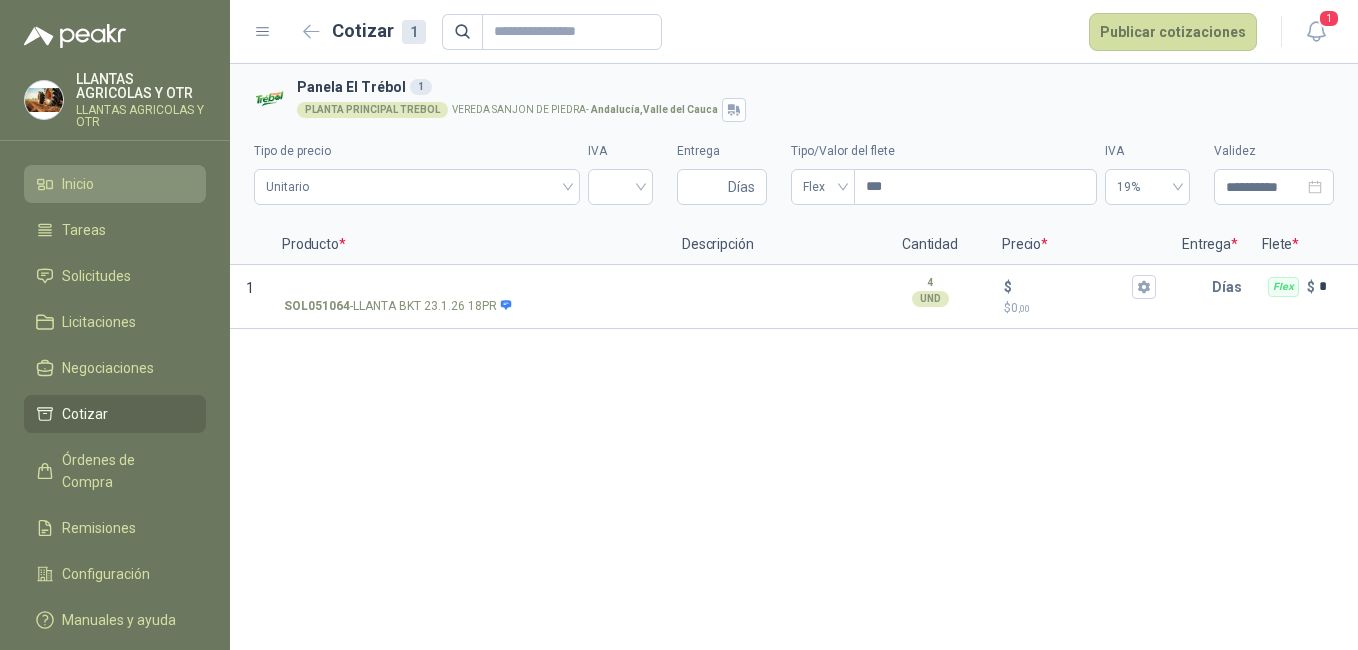 click on "Inicio" at bounding box center [115, 184] 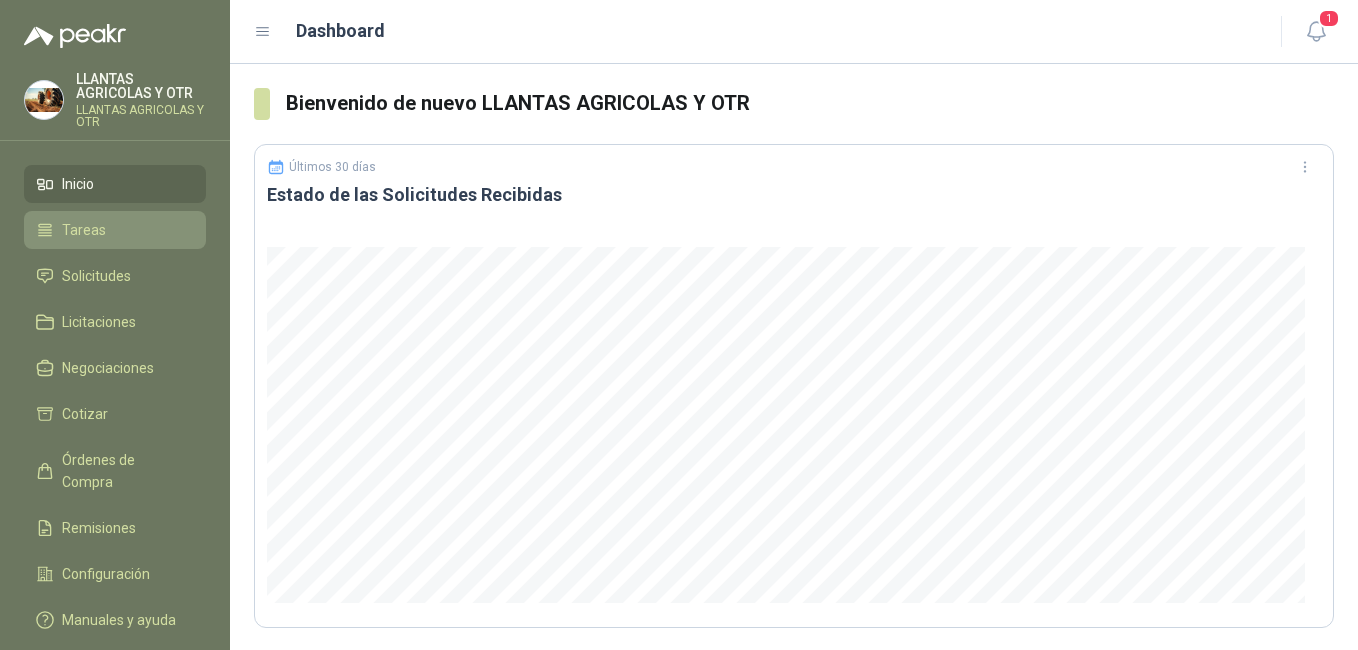 click on "Tareas" at bounding box center (115, 230) 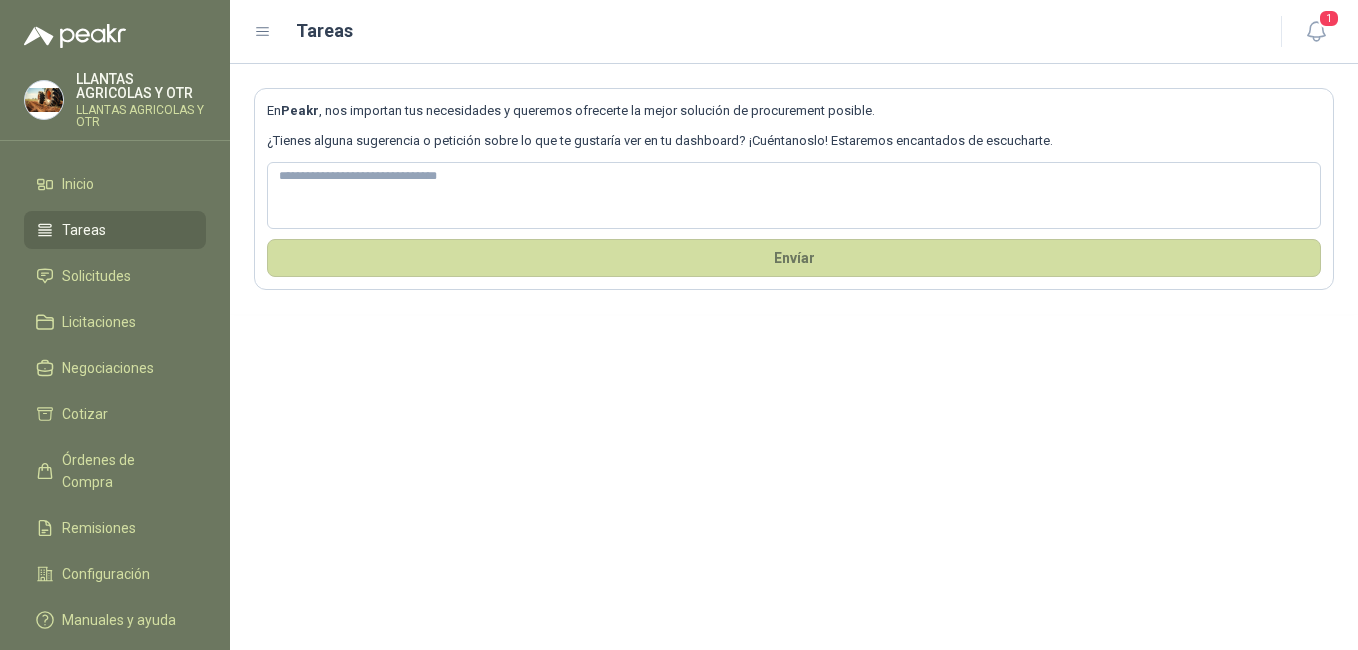 type 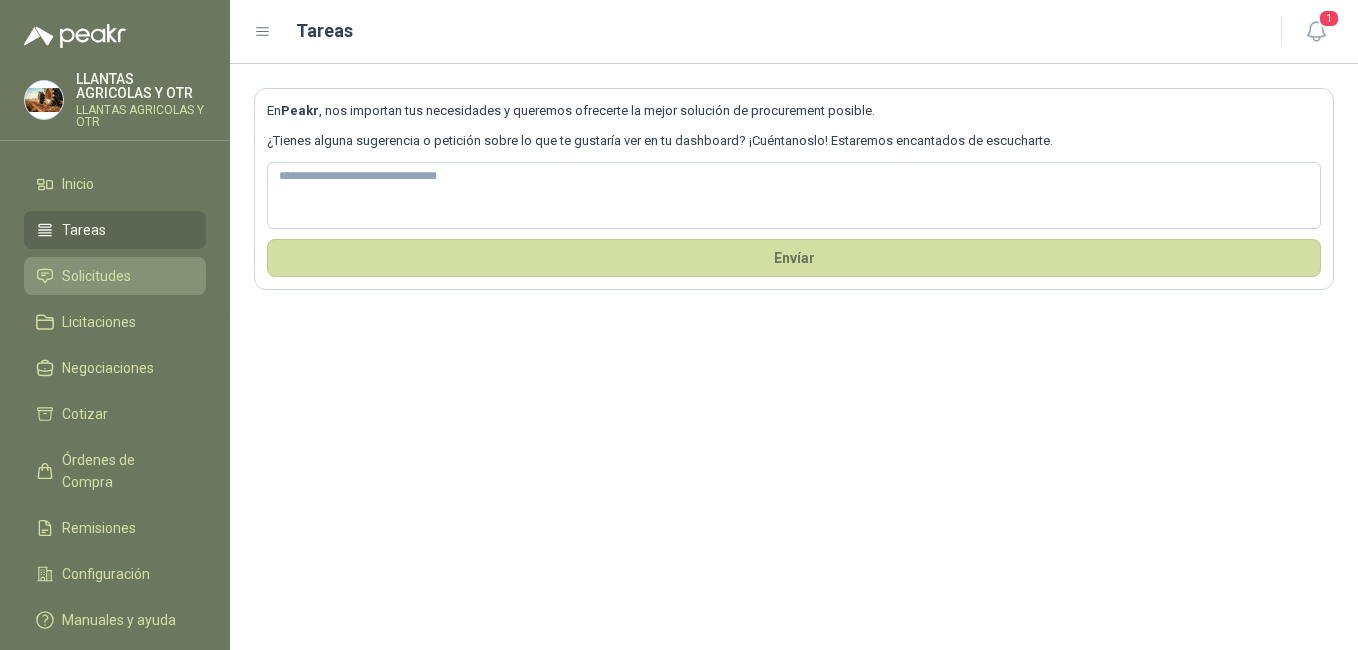 click on "Solicitudes" at bounding box center (115, 276) 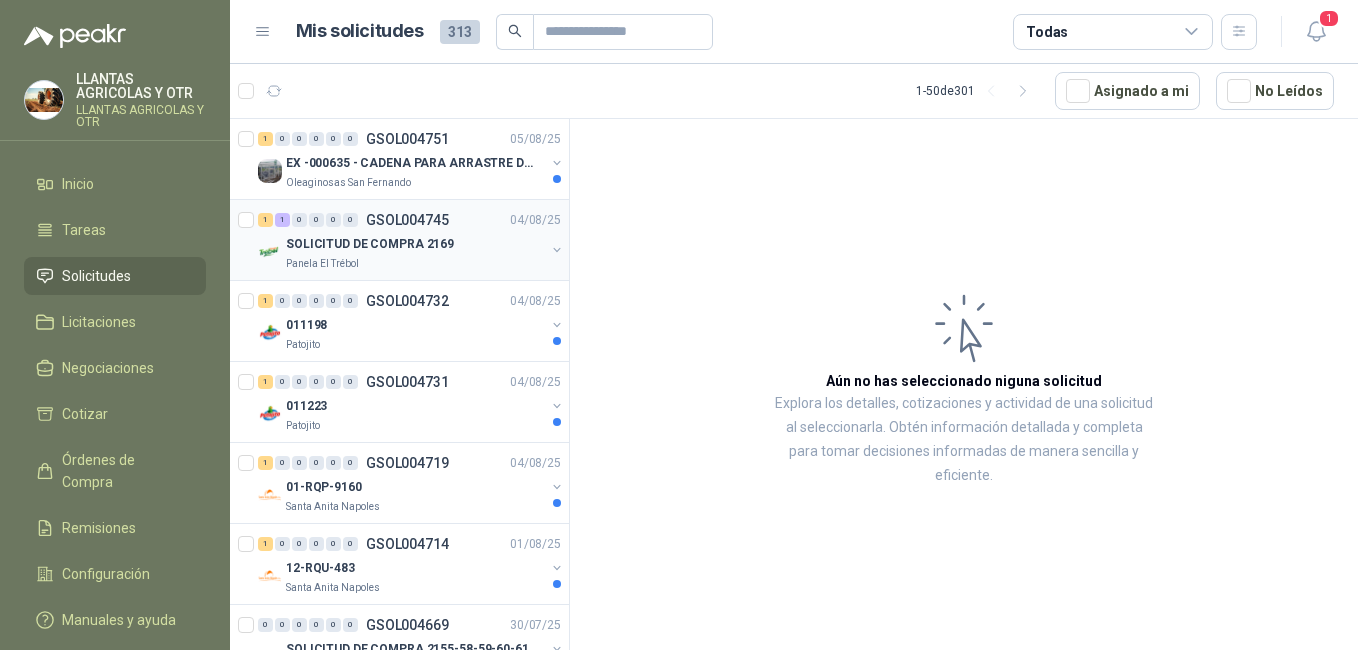 click at bounding box center [270, 252] 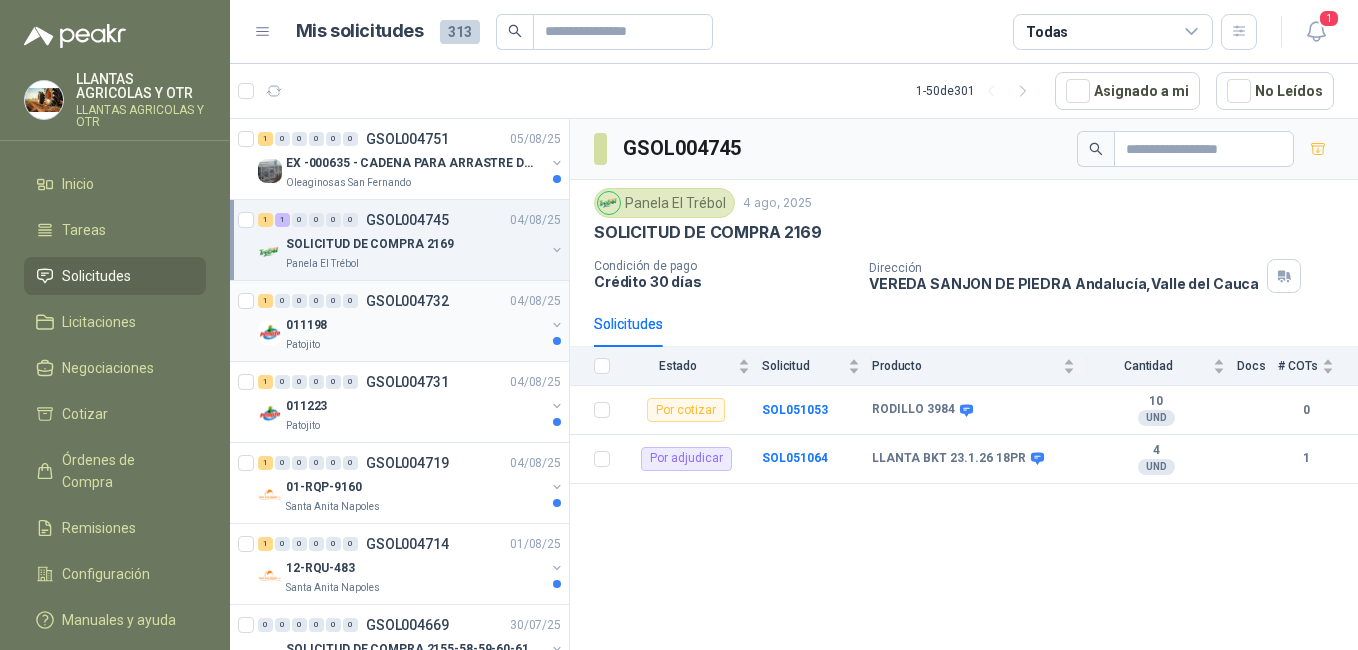 click on "011198" at bounding box center (306, 325) 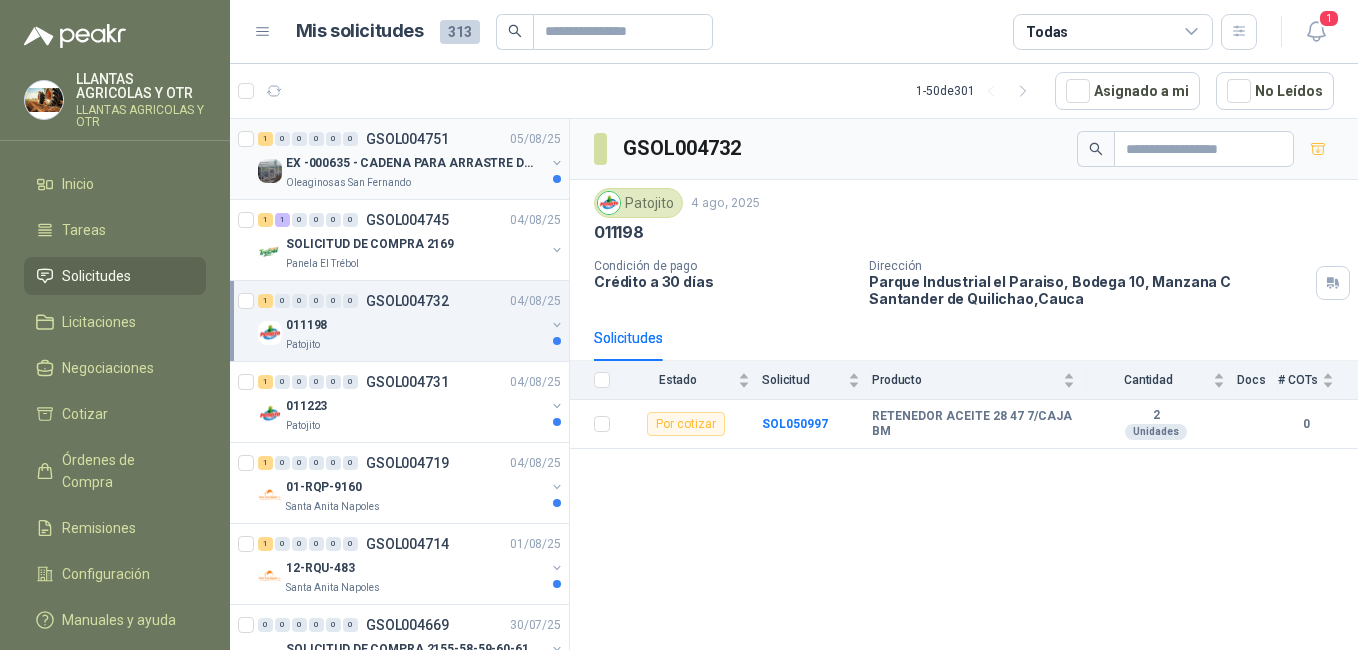 click on "1   0   0   0   0   0   GSOL004751 05/08/25" at bounding box center (411, 139) 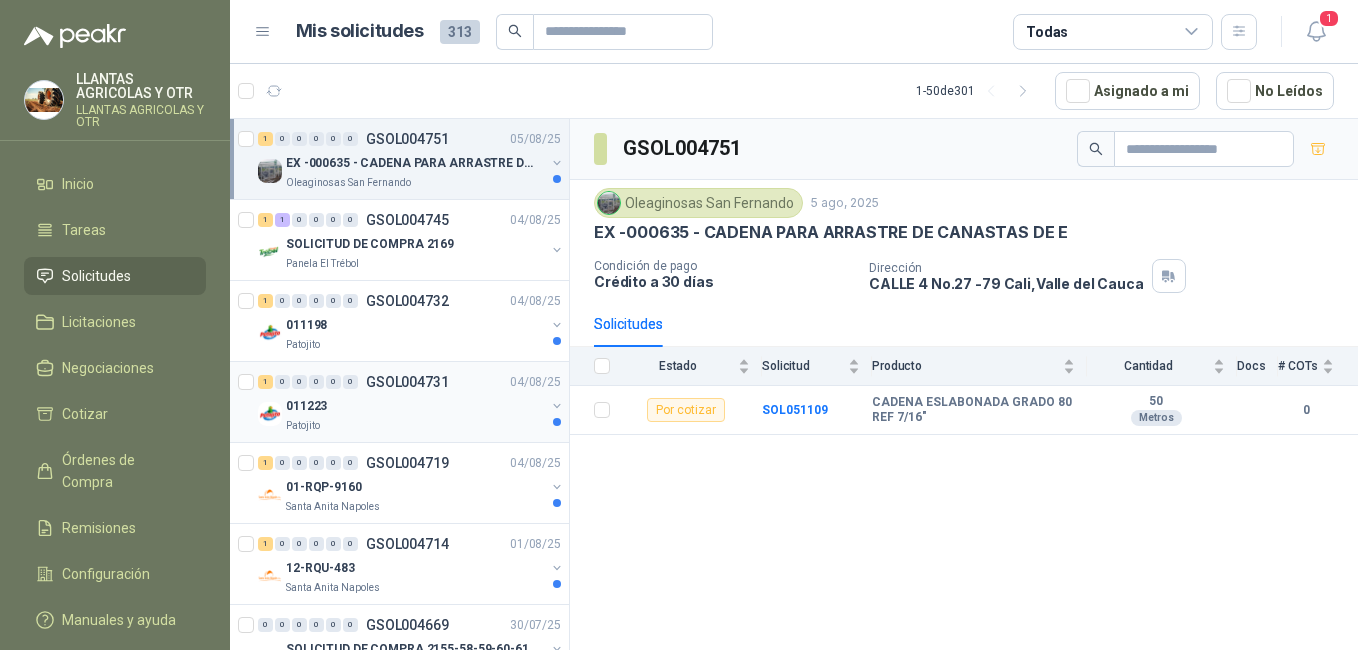 click on "011223" at bounding box center [415, 406] 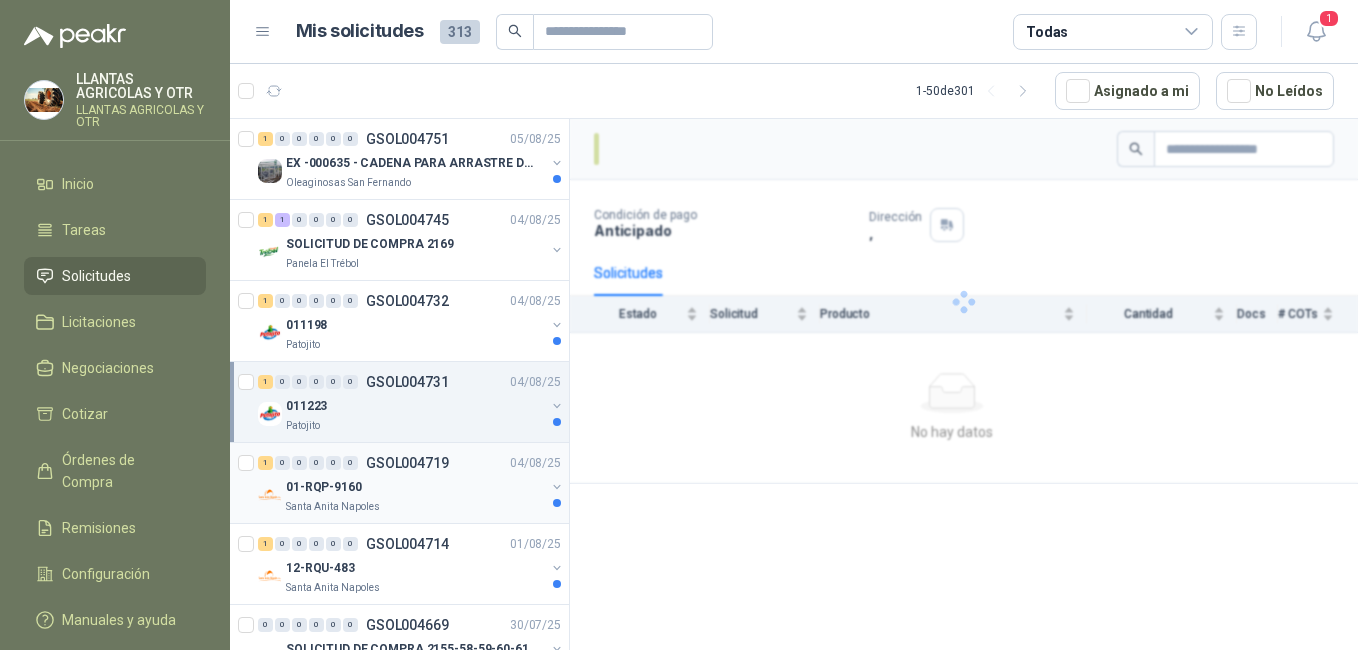 click on "1   0   0   0   0   0   GSOL004719 04/08/25" at bounding box center [411, 463] 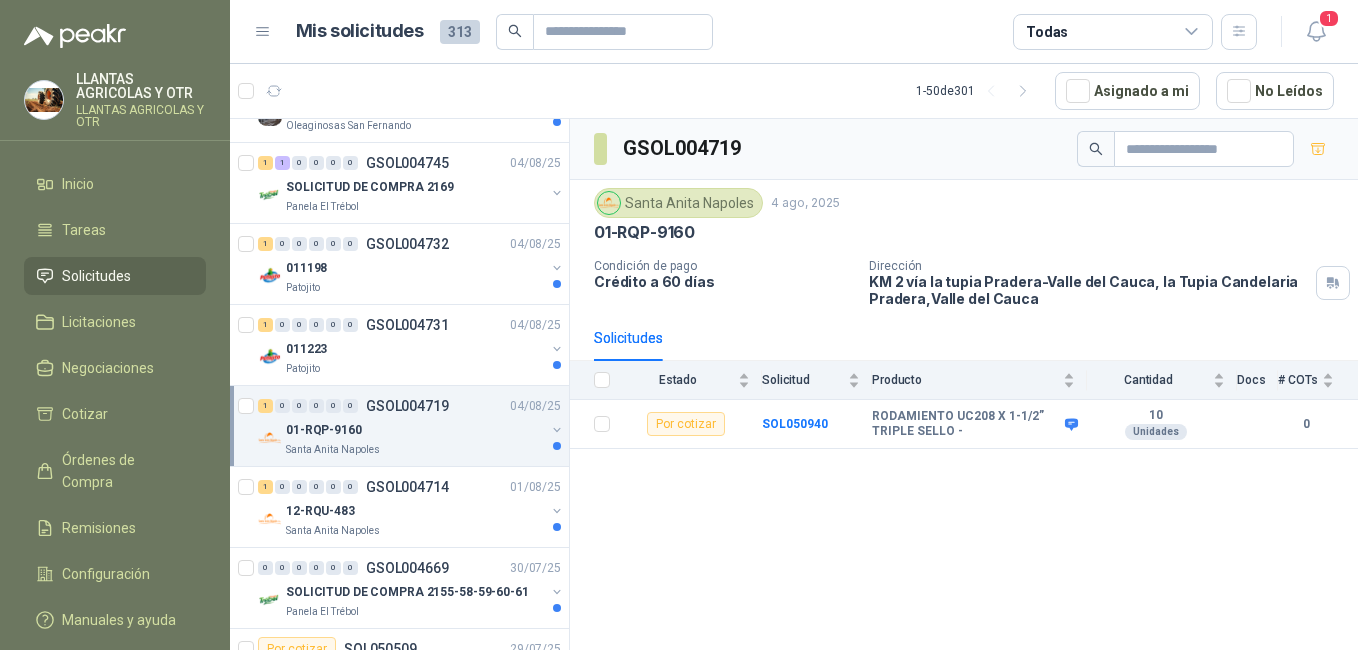 scroll, scrollTop: 70, scrollLeft: 0, axis: vertical 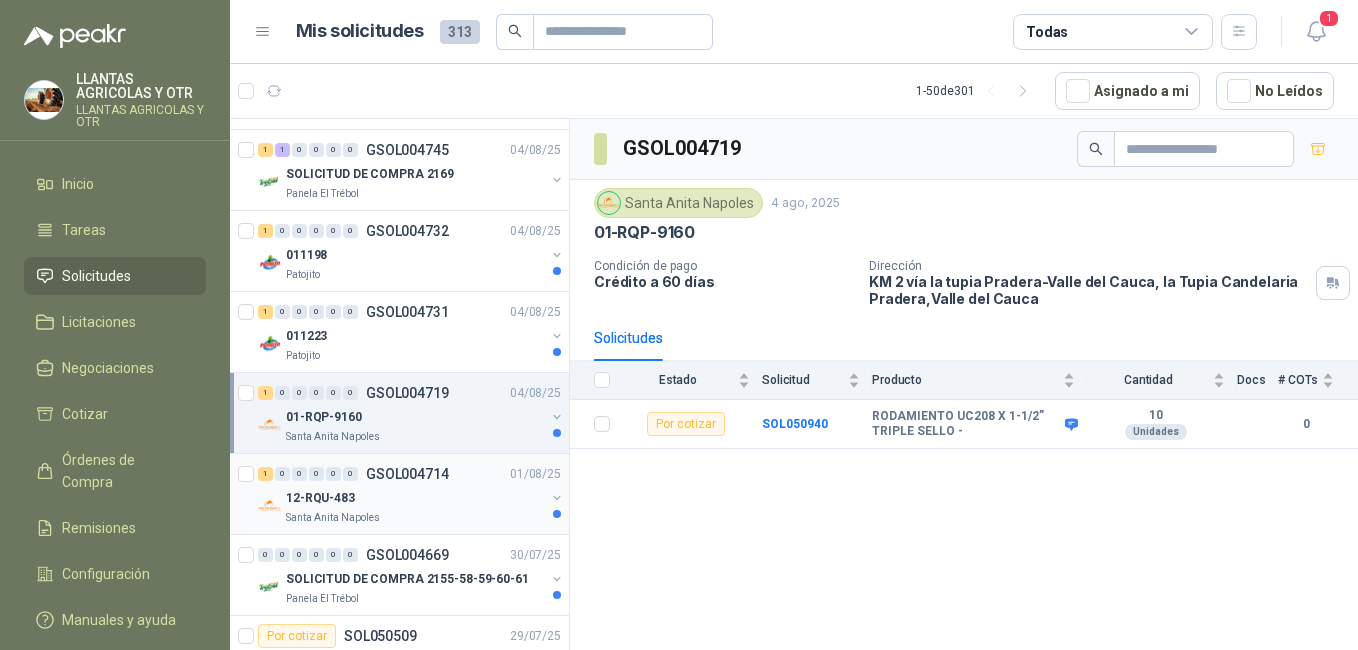 click on "GSOL004714" at bounding box center [407, 474] 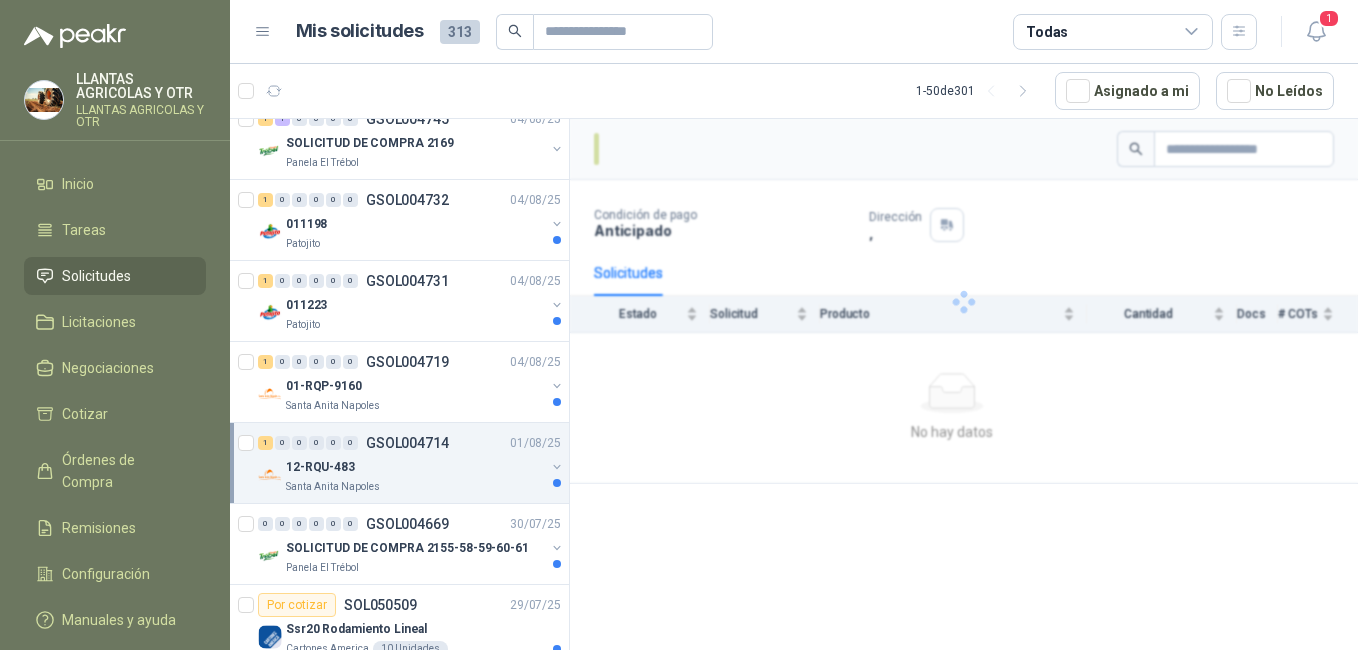 scroll, scrollTop: 192, scrollLeft: 0, axis: vertical 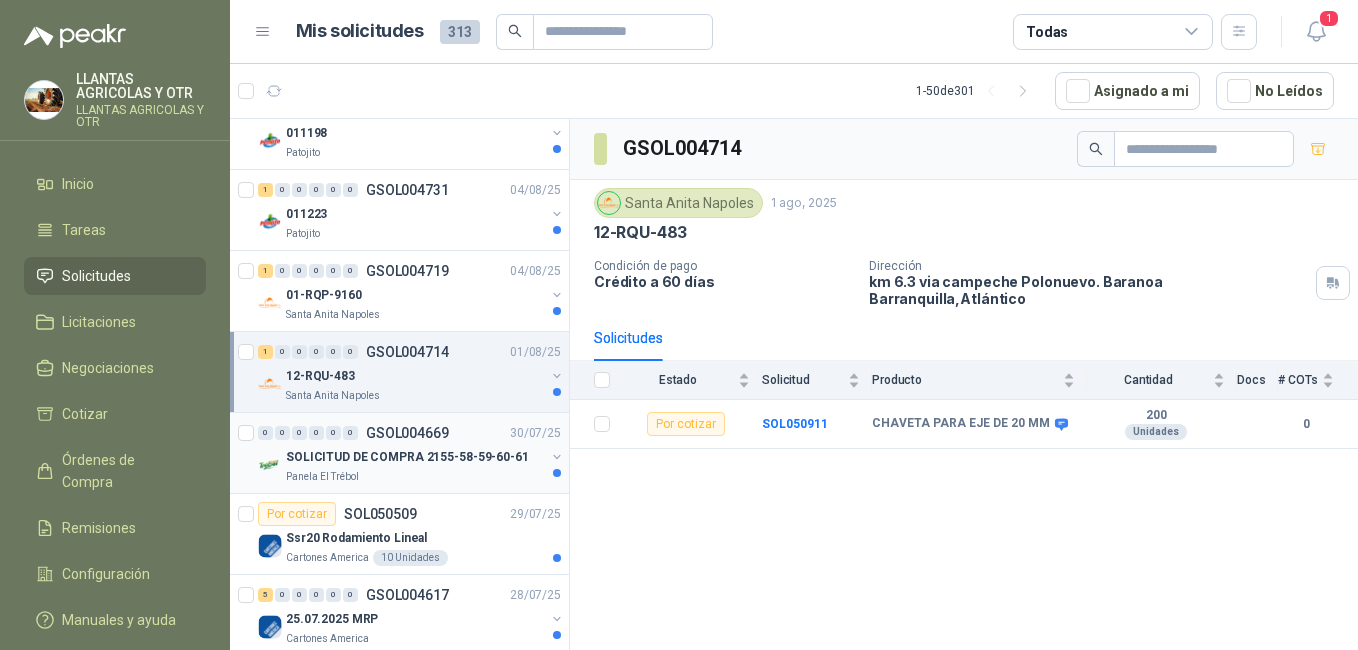 click on "SOLICITUD DE COMPRA 2155-58-59-60-61" at bounding box center [407, 457] 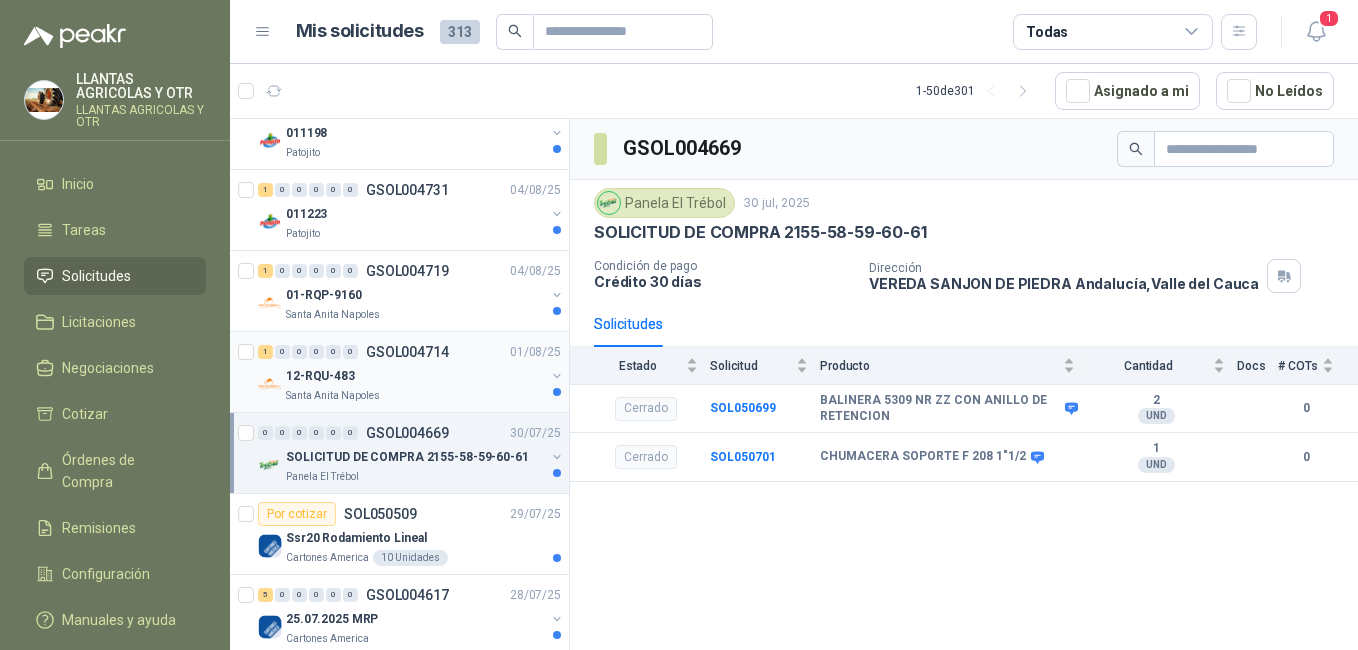 click on "Santa Anita Napoles" at bounding box center [415, 396] 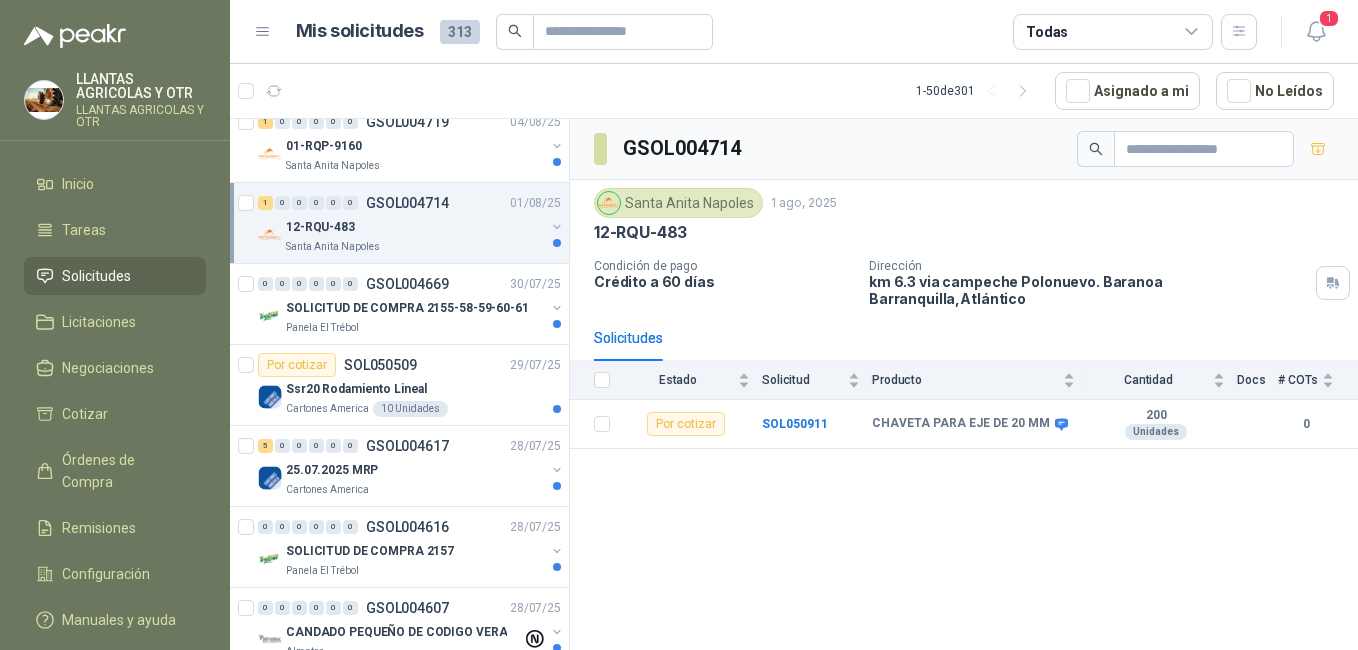 scroll, scrollTop: 355, scrollLeft: 0, axis: vertical 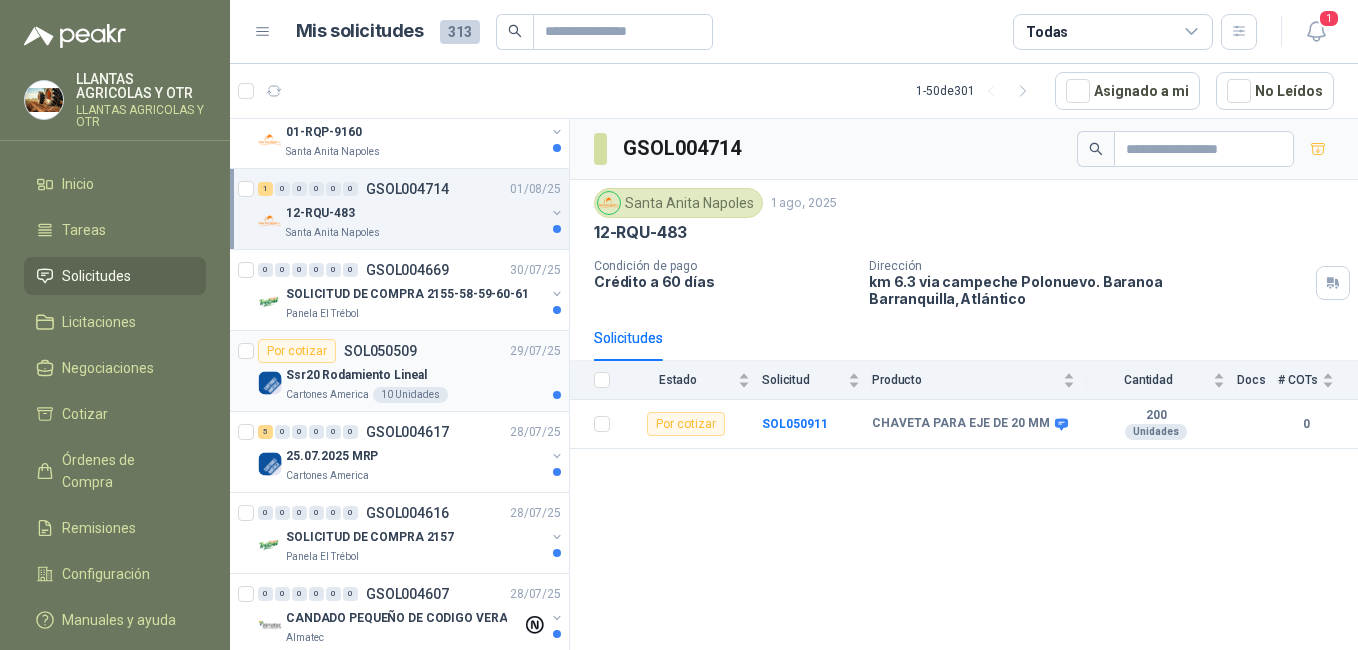 click on "Ssr20 Rodamiento Lineal" at bounding box center (423, 375) 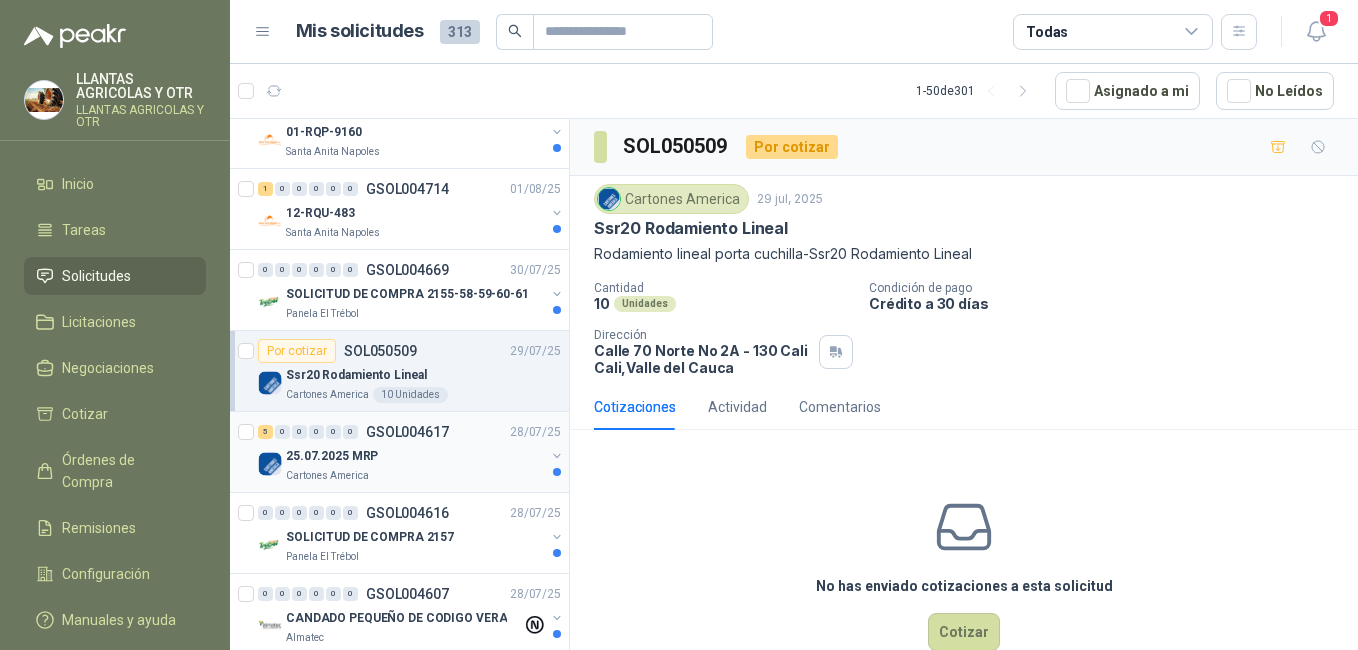 click on "25.07.2025 MRP" at bounding box center (415, 456) 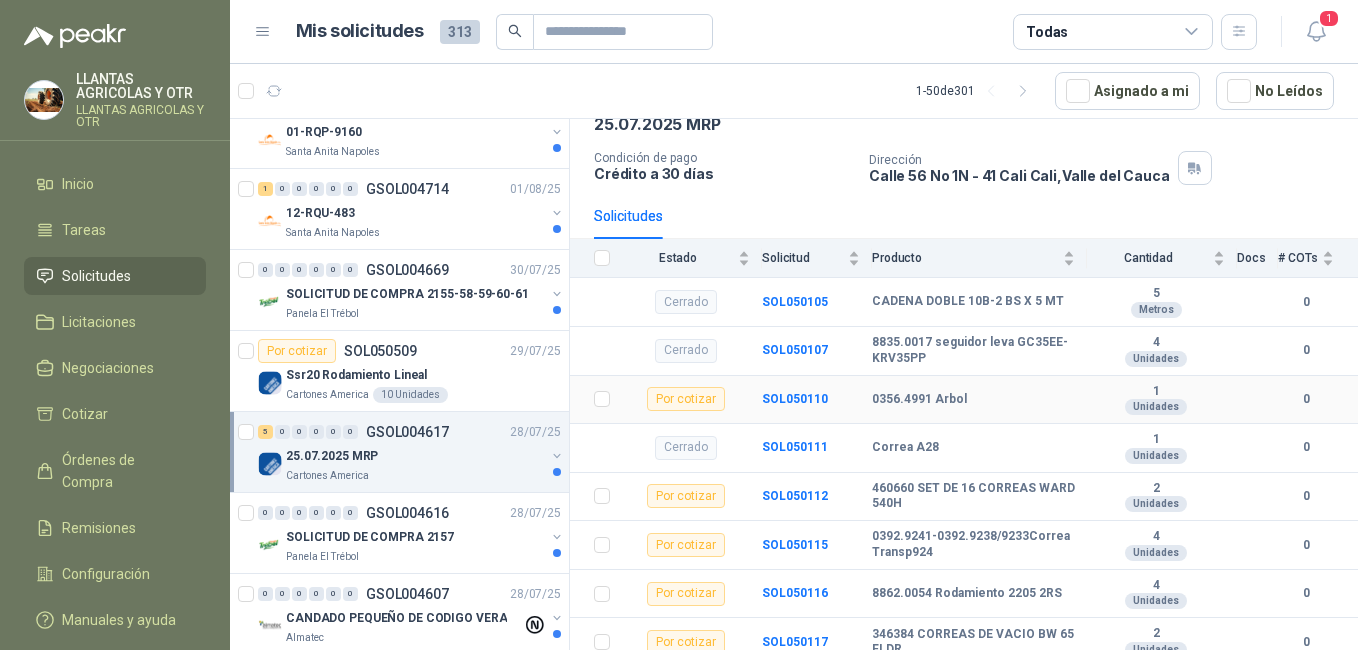 scroll, scrollTop: 118, scrollLeft: 0, axis: vertical 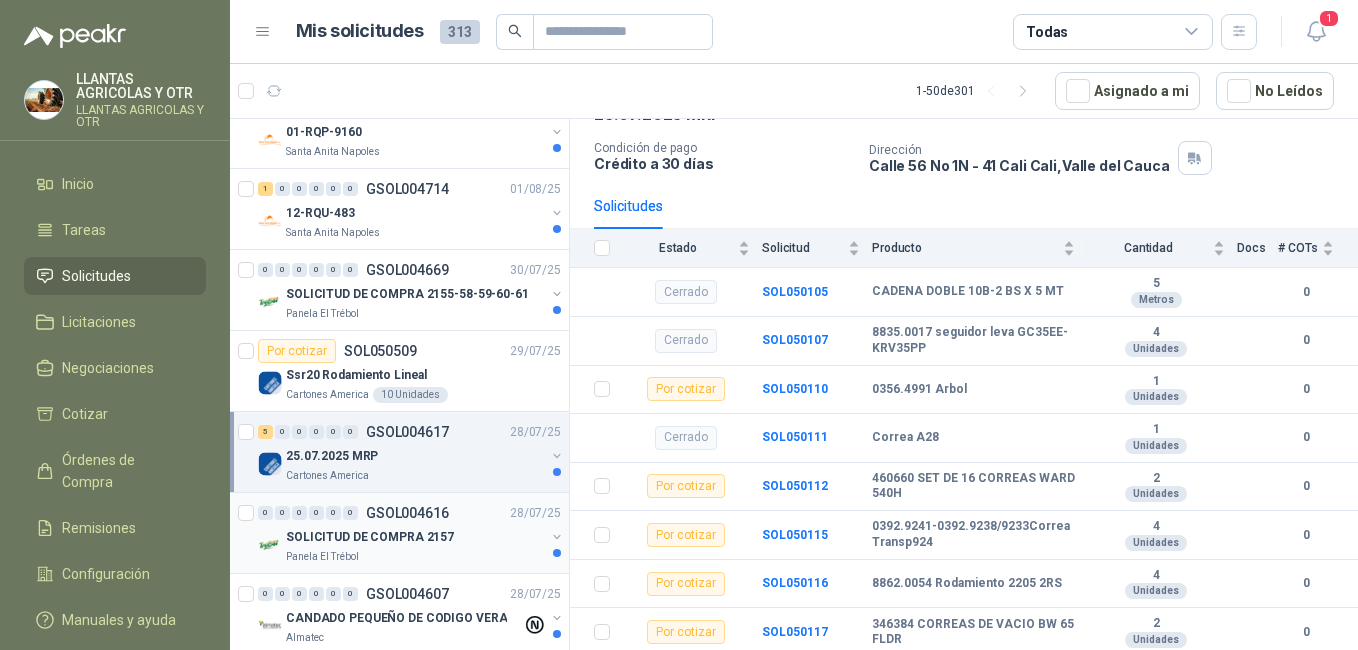 click on "SOLICITUD DE COMPRA 2157" at bounding box center [415, 537] 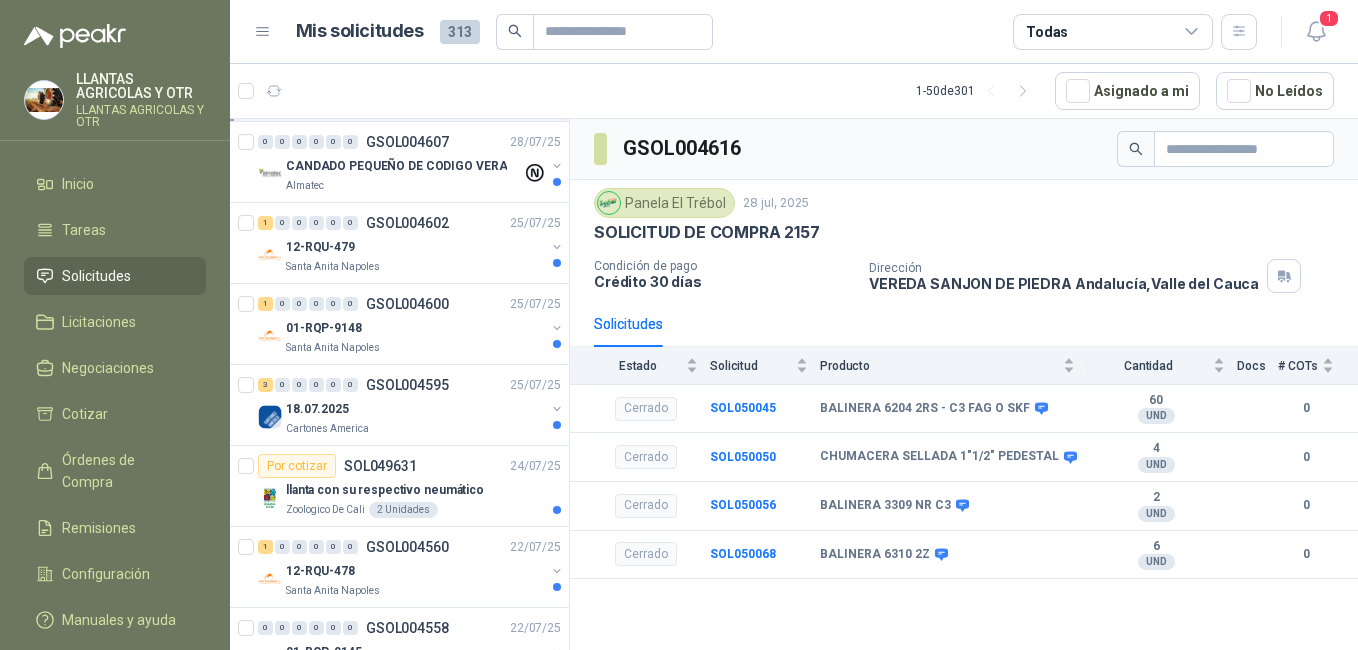 scroll, scrollTop: 808, scrollLeft: 0, axis: vertical 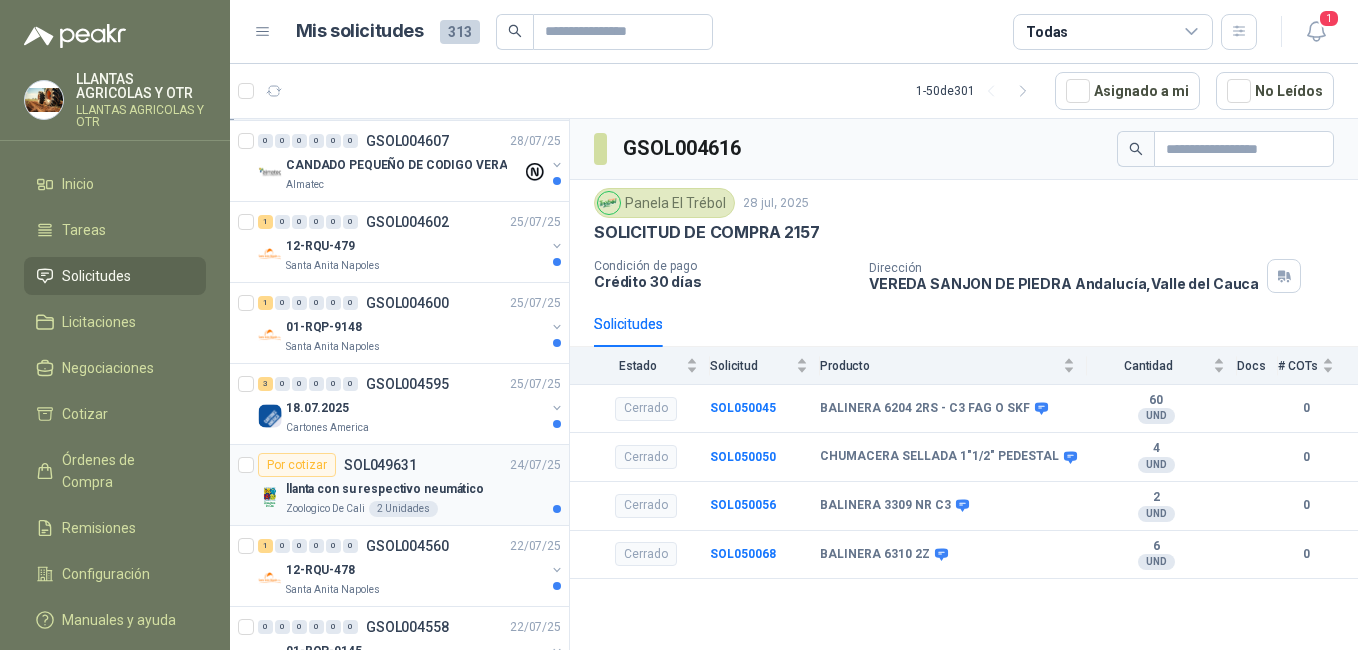 click on "llanta con su respectivo neumático" at bounding box center (423, 489) 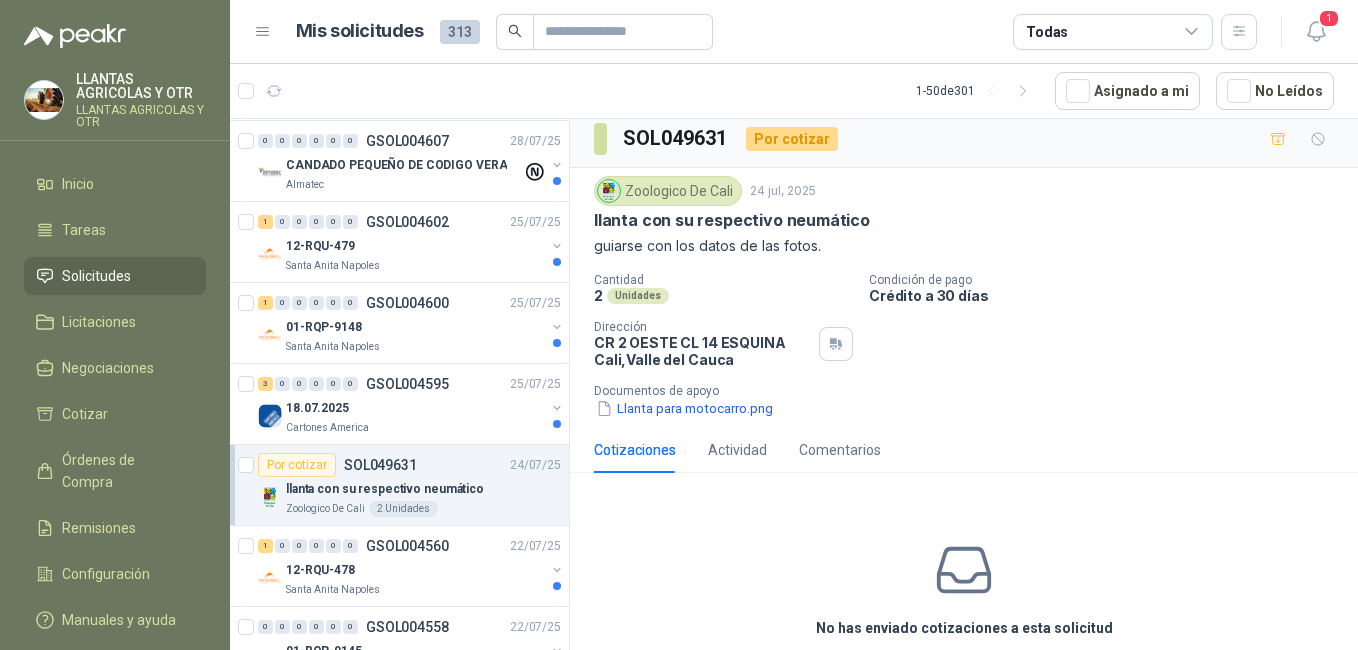 scroll, scrollTop: 0, scrollLeft: 0, axis: both 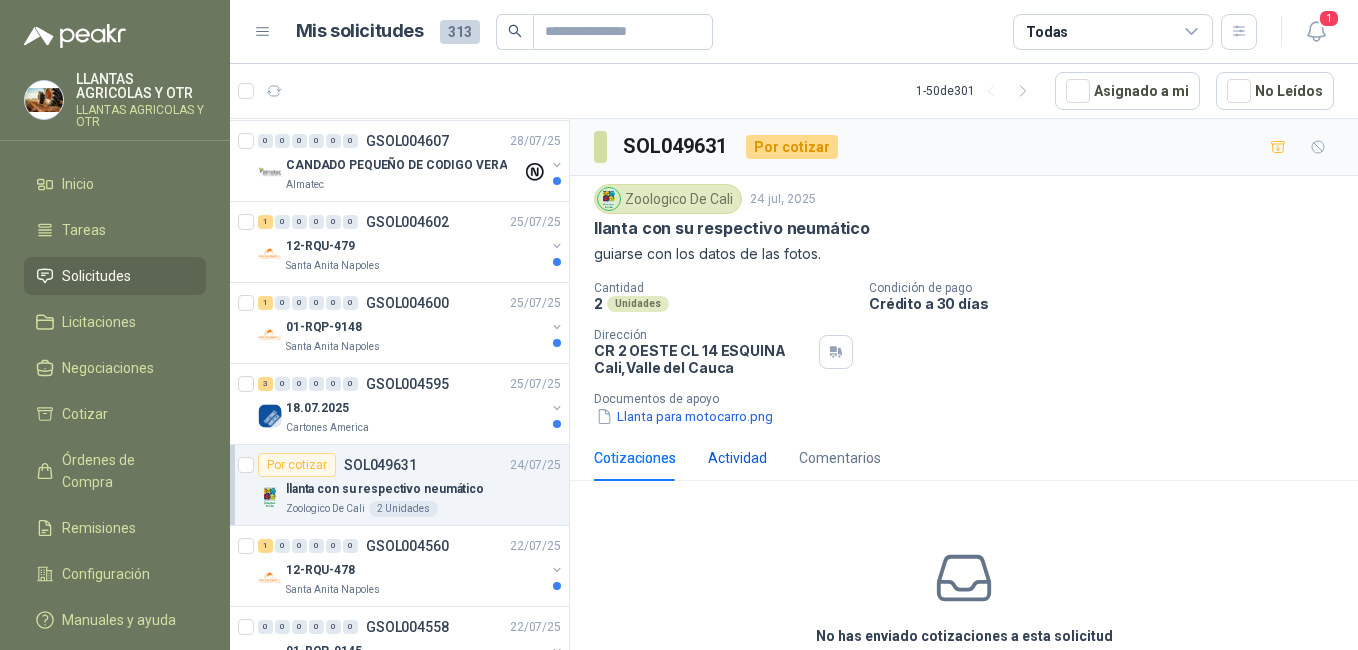 click on "Actividad" at bounding box center (737, 458) 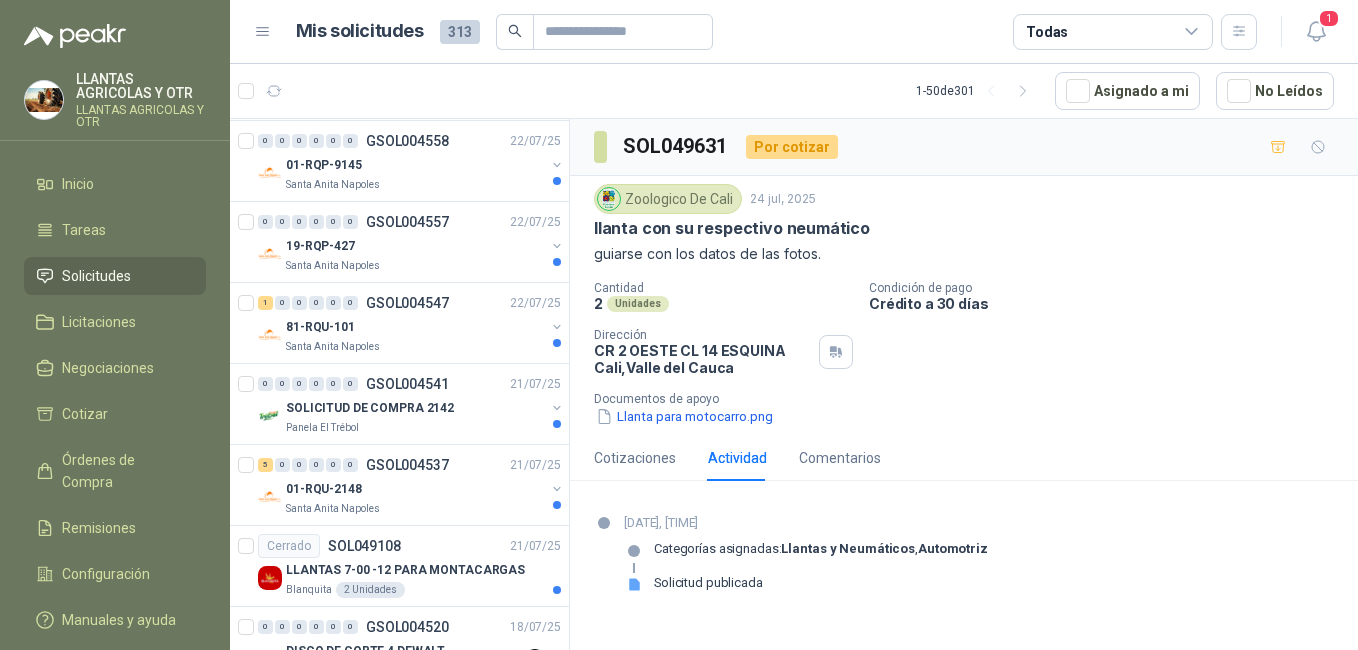 scroll, scrollTop: 1316, scrollLeft: 0, axis: vertical 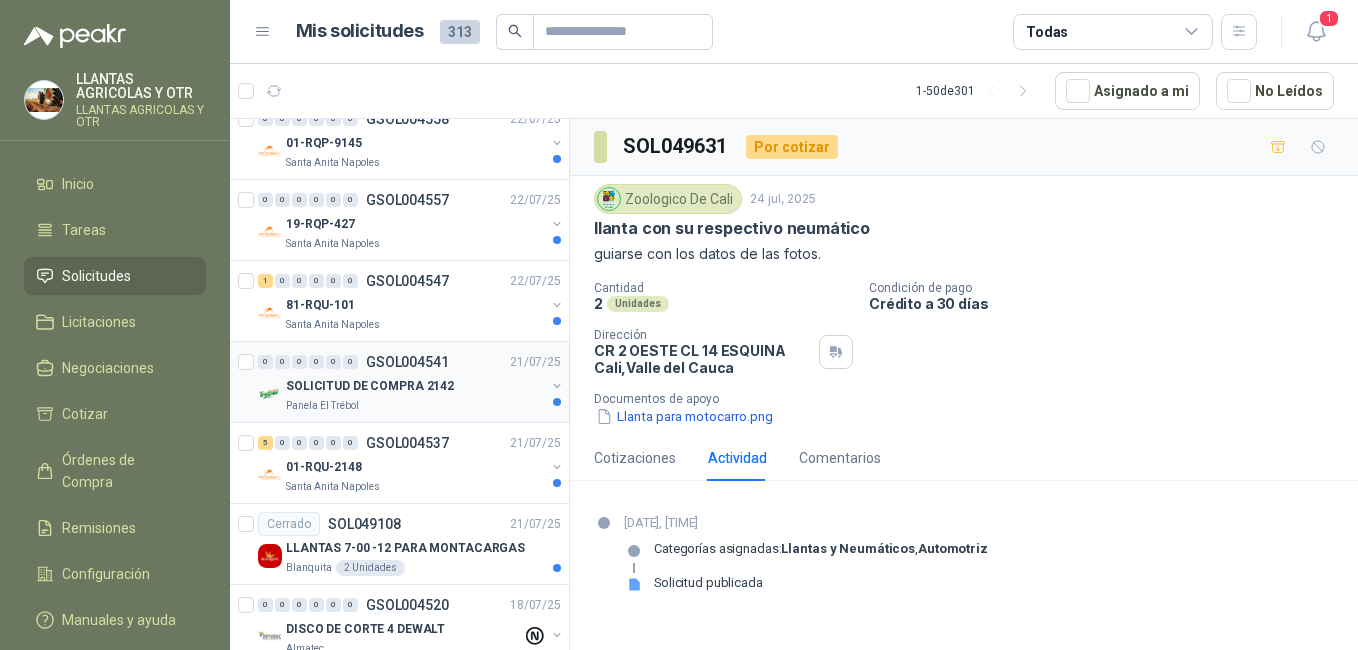 click on "SOLICITUD DE COMPRA 2142" at bounding box center (370, 386) 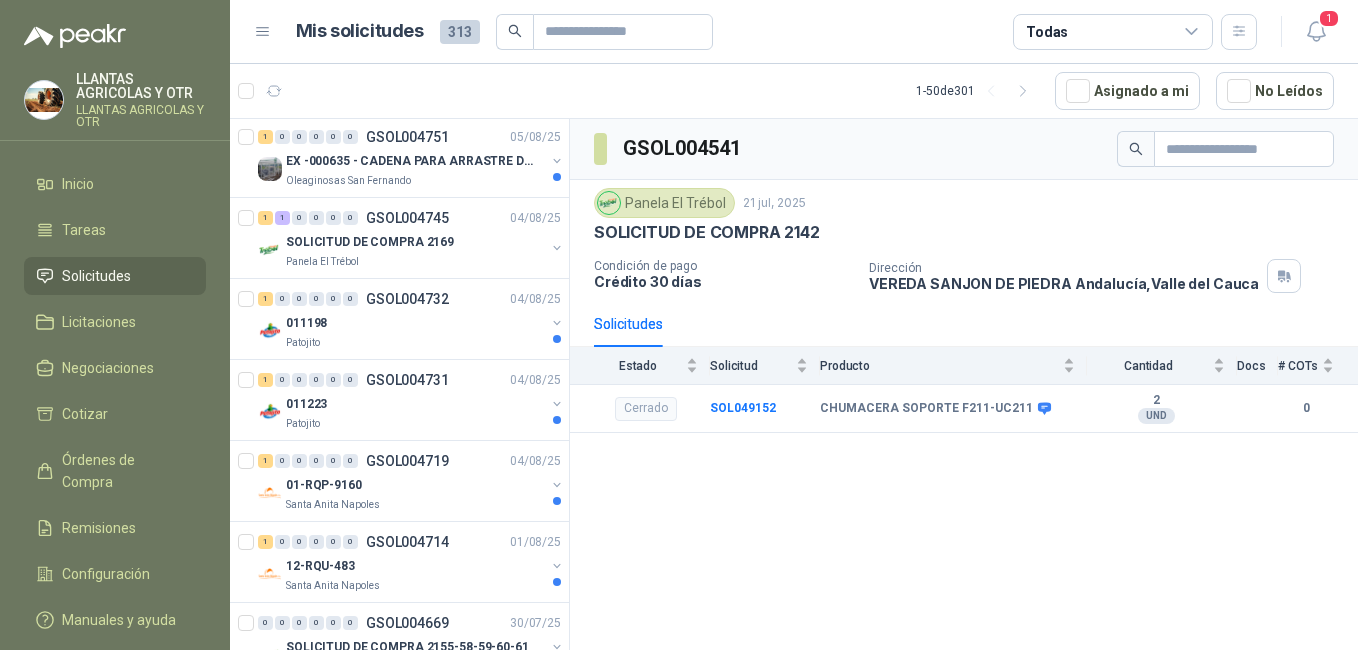 scroll, scrollTop: 0, scrollLeft: 0, axis: both 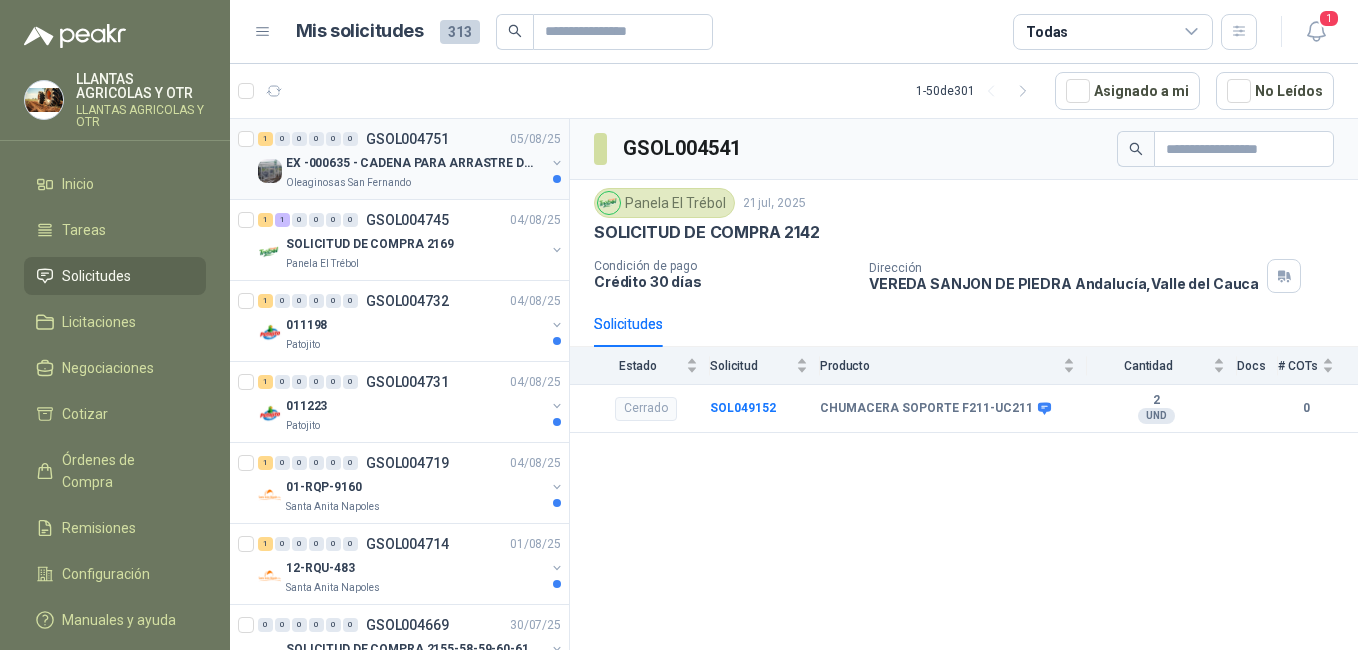 click on "EX -000635 - CADENA PARA ARRASTRE DE CANASTAS DE E" at bounding box center [410, 163] 